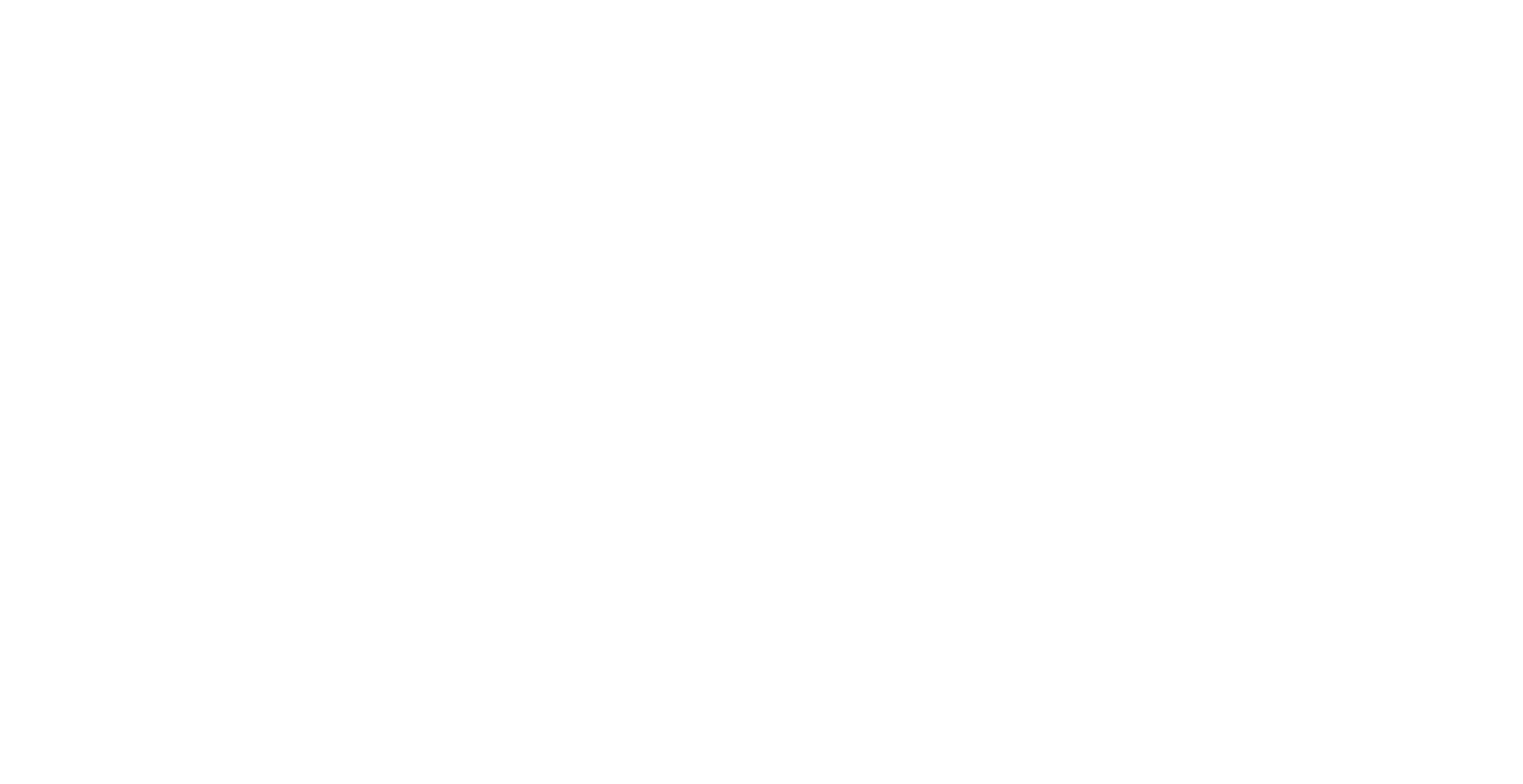 scroll, scrollTop: 0, scrollLeft: 0, axis: both 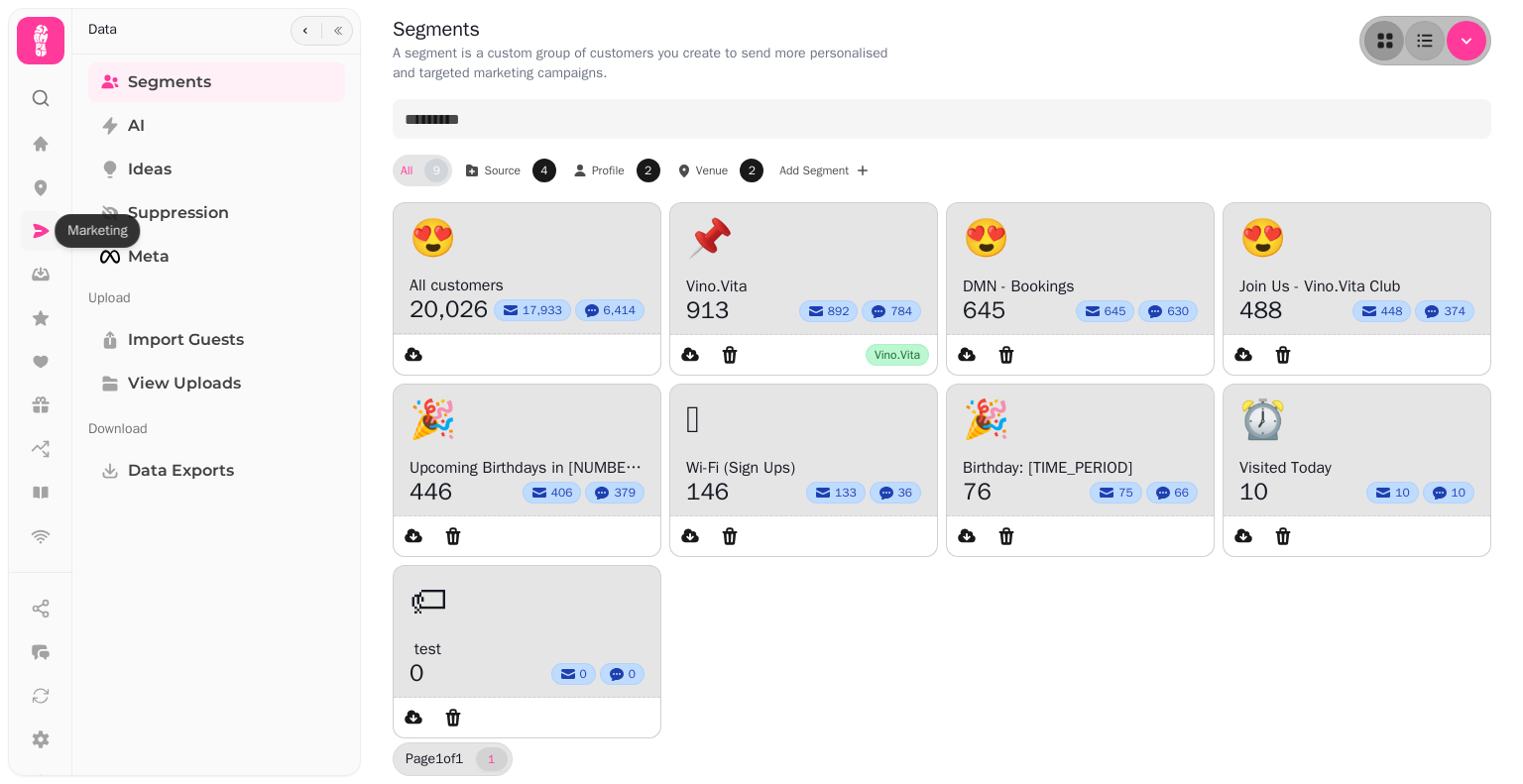 click 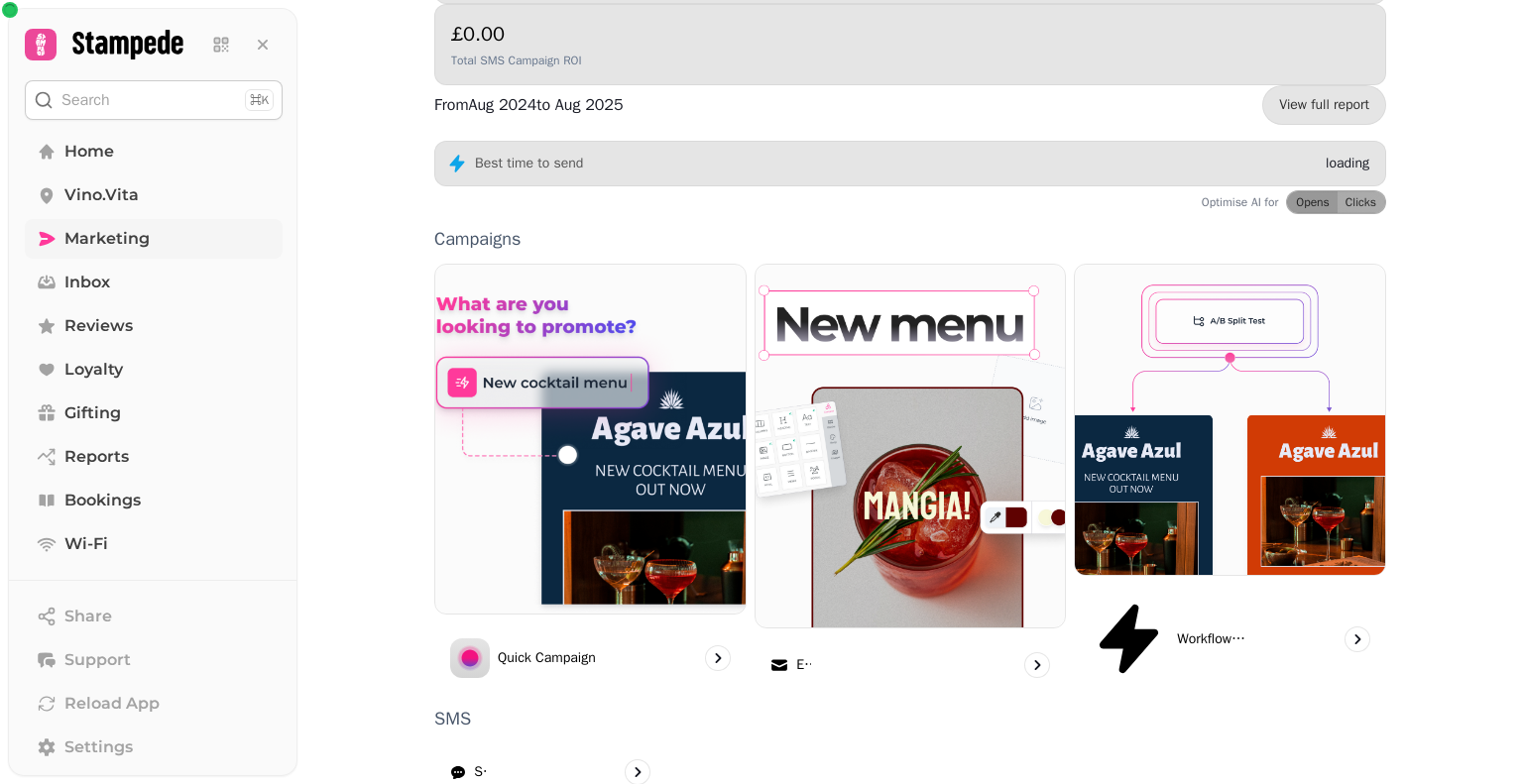 scroll, scrollTop: 450, scrollLeft: 0, axis: vertical 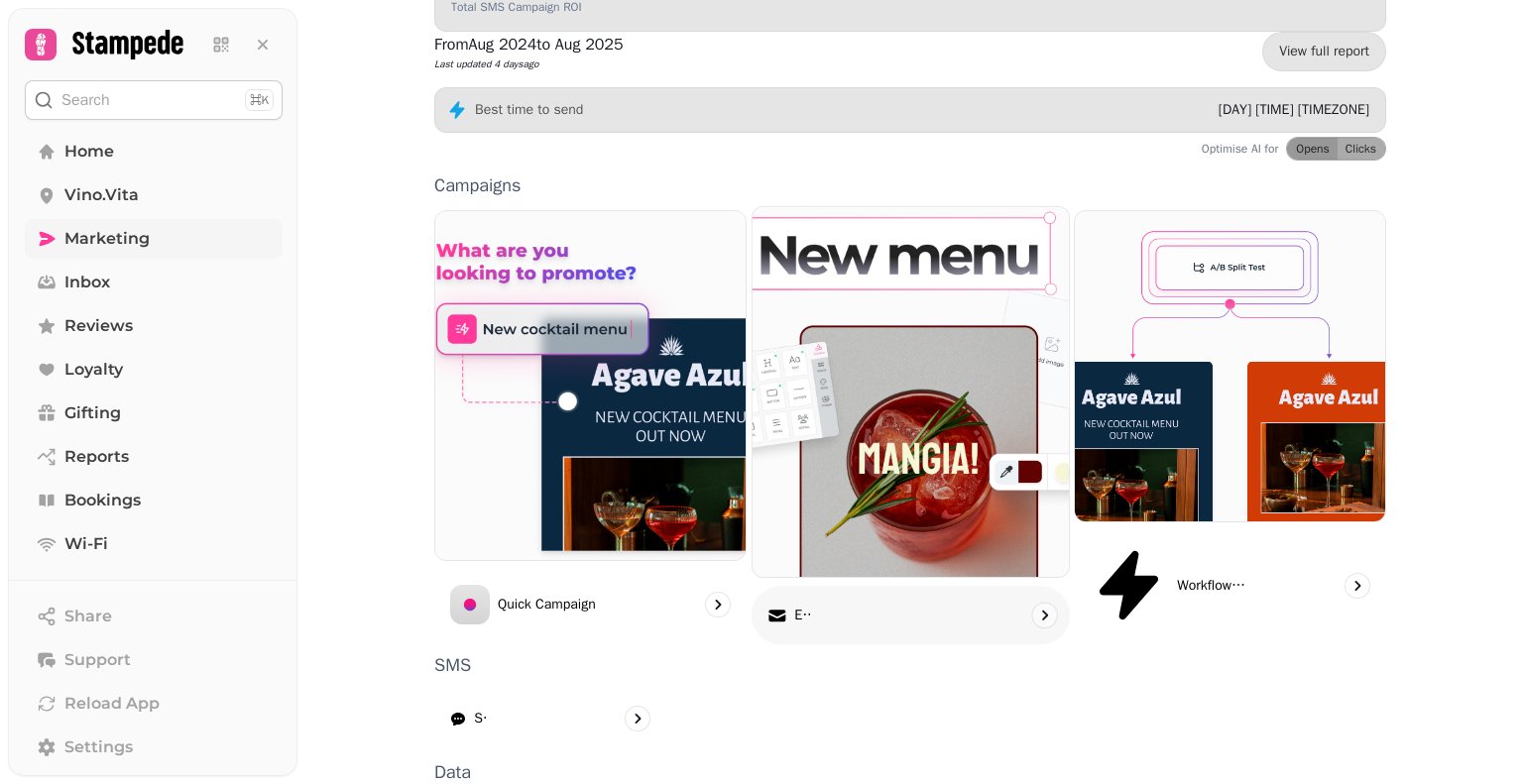 click on "Email" at bounding box center [910, 616] 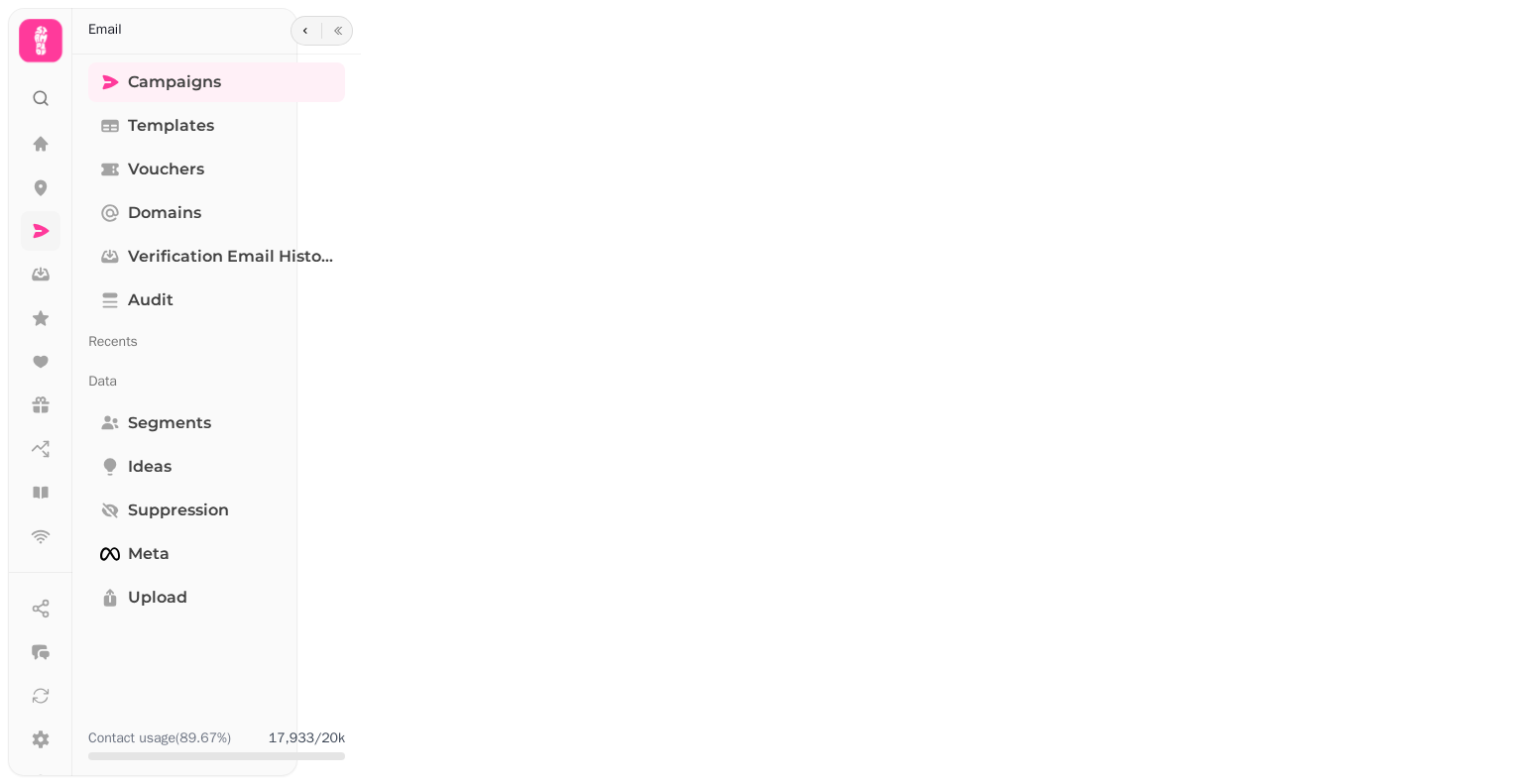 scroll, scrollTop: 0, scrollLeft: 0, axis: both 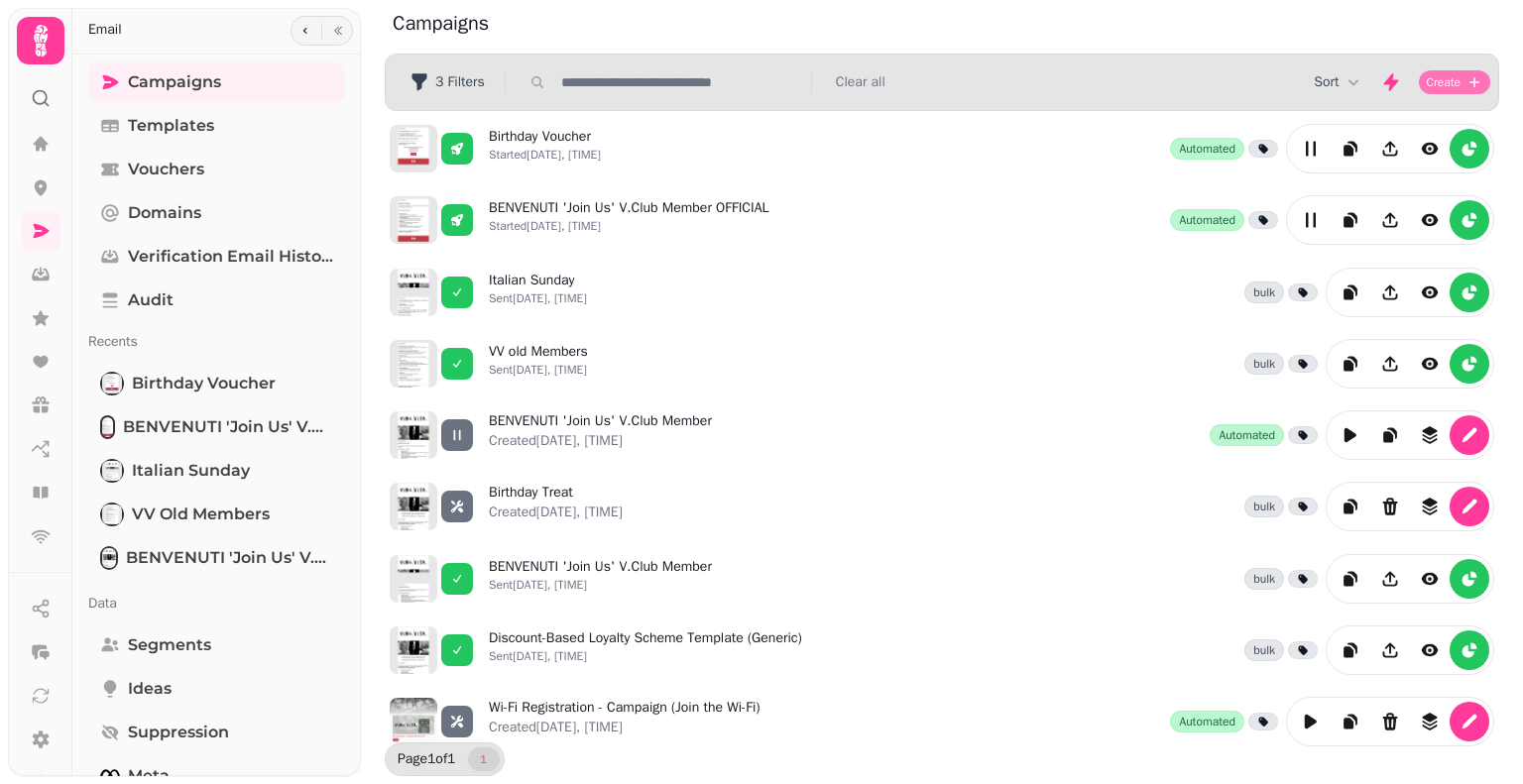 click on "Create" at bounding box center (1444, 82) 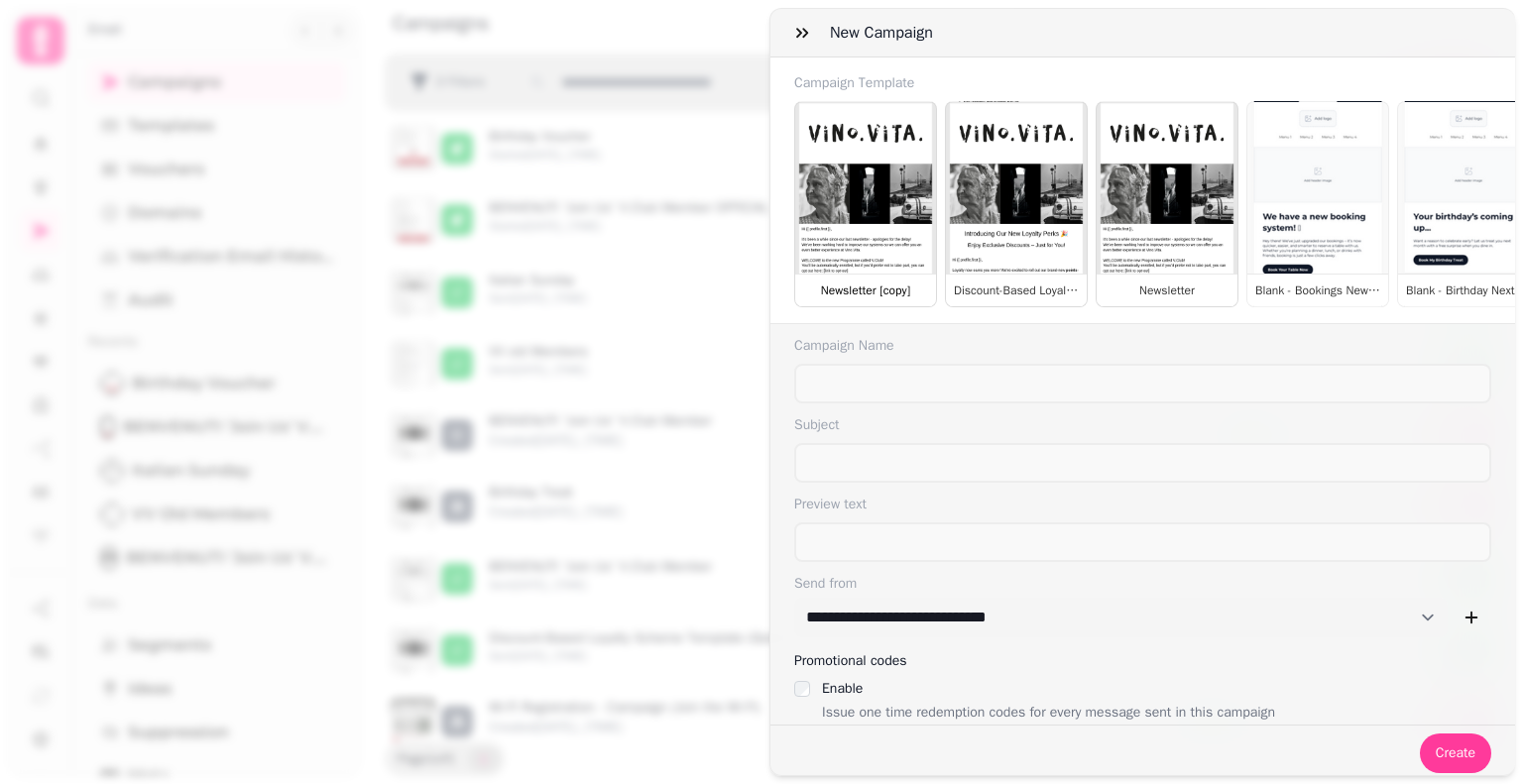 click on "Newsletter [copy]" at bounding box center [866, 204] 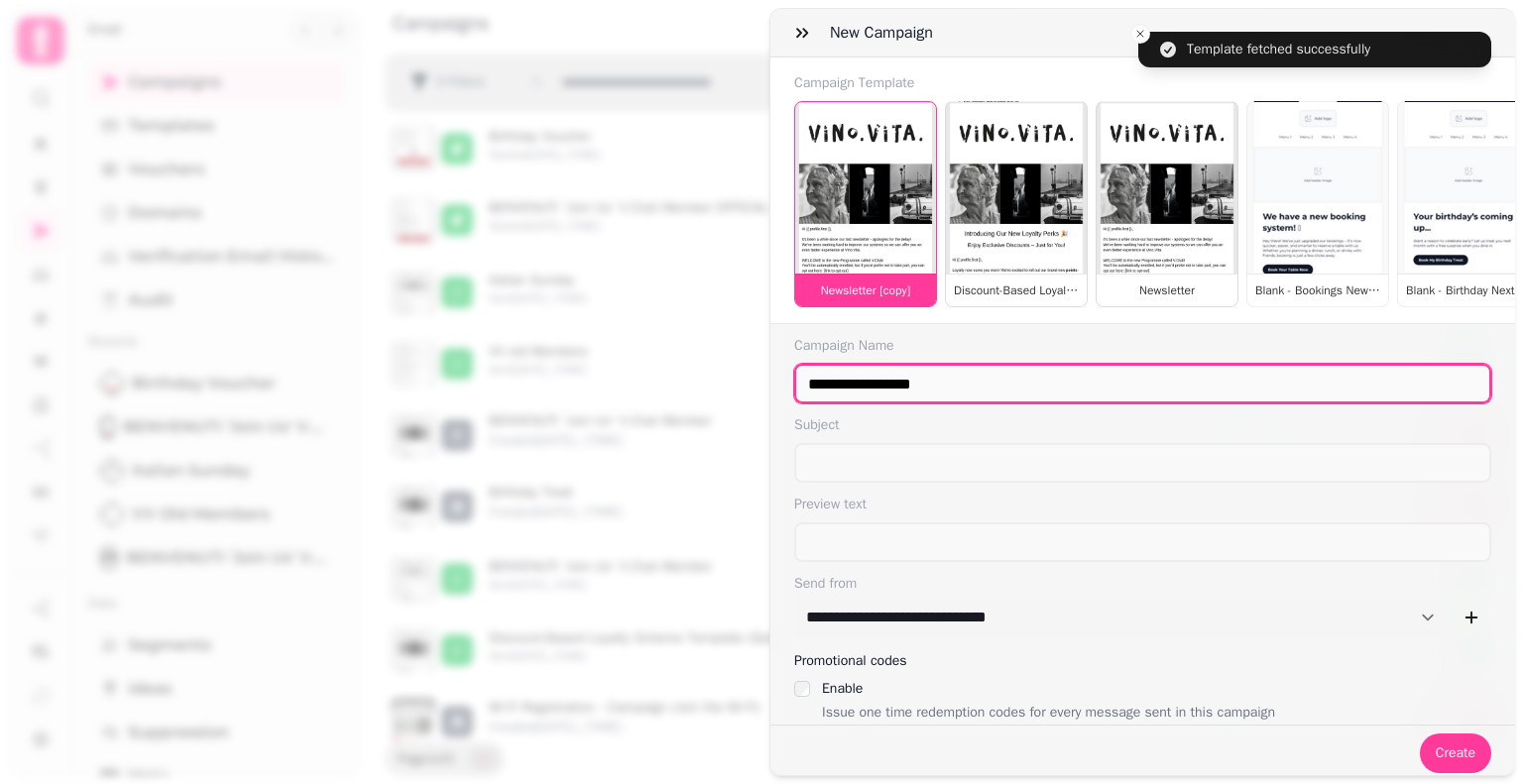 click on "**********" at bounding box center [1142, 384] 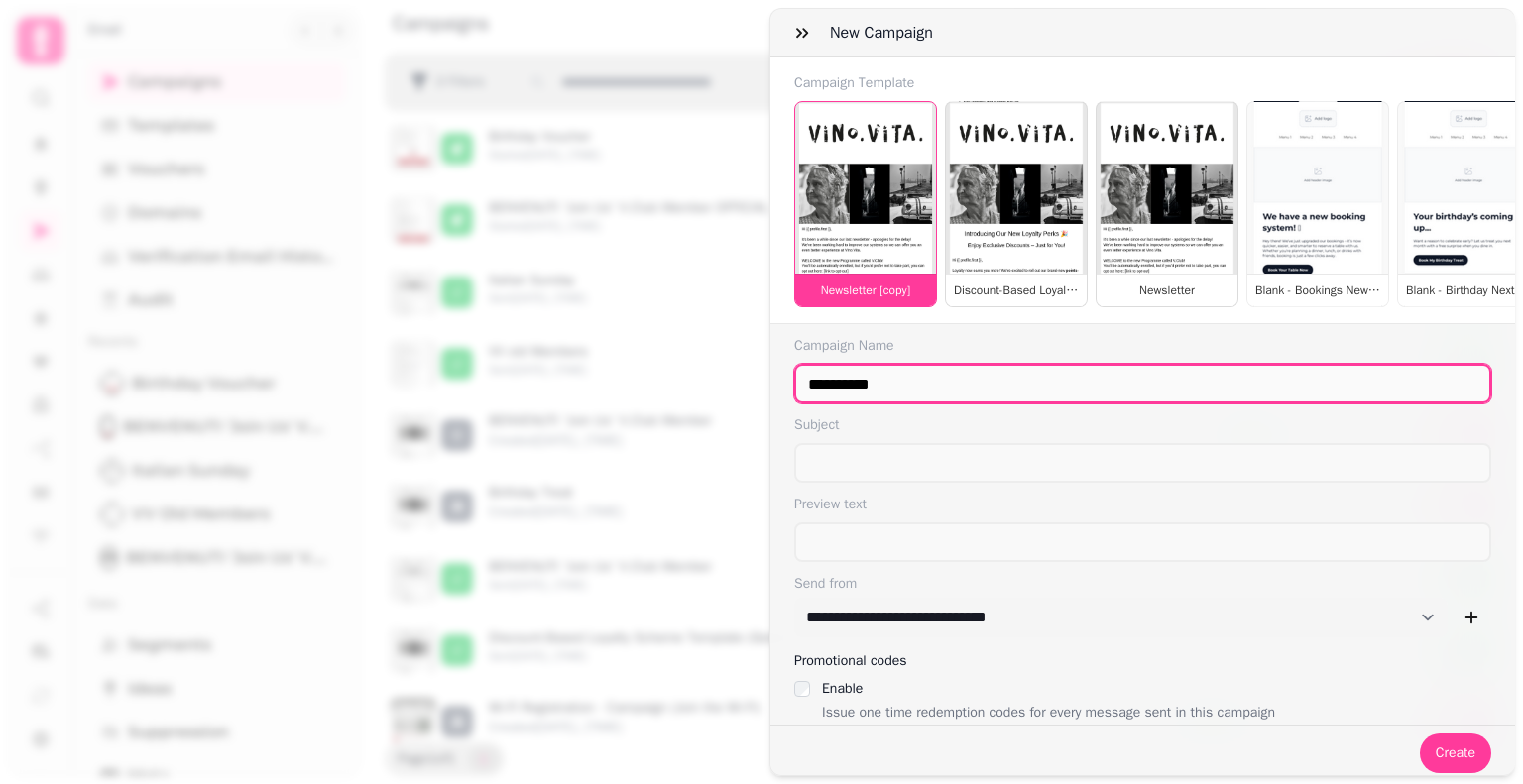 type on "**********" 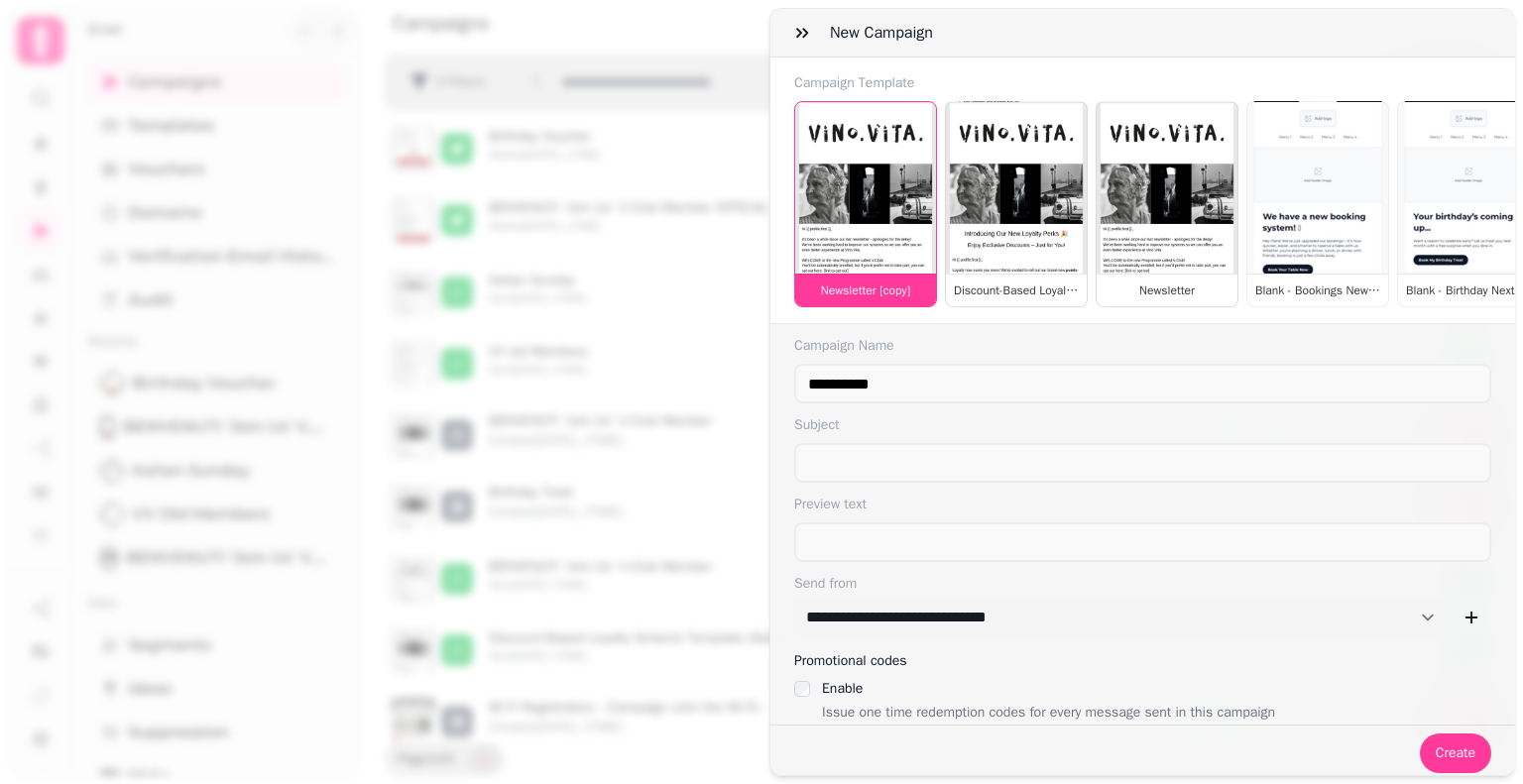 click on "**********" at bounding box center [1142, 416] 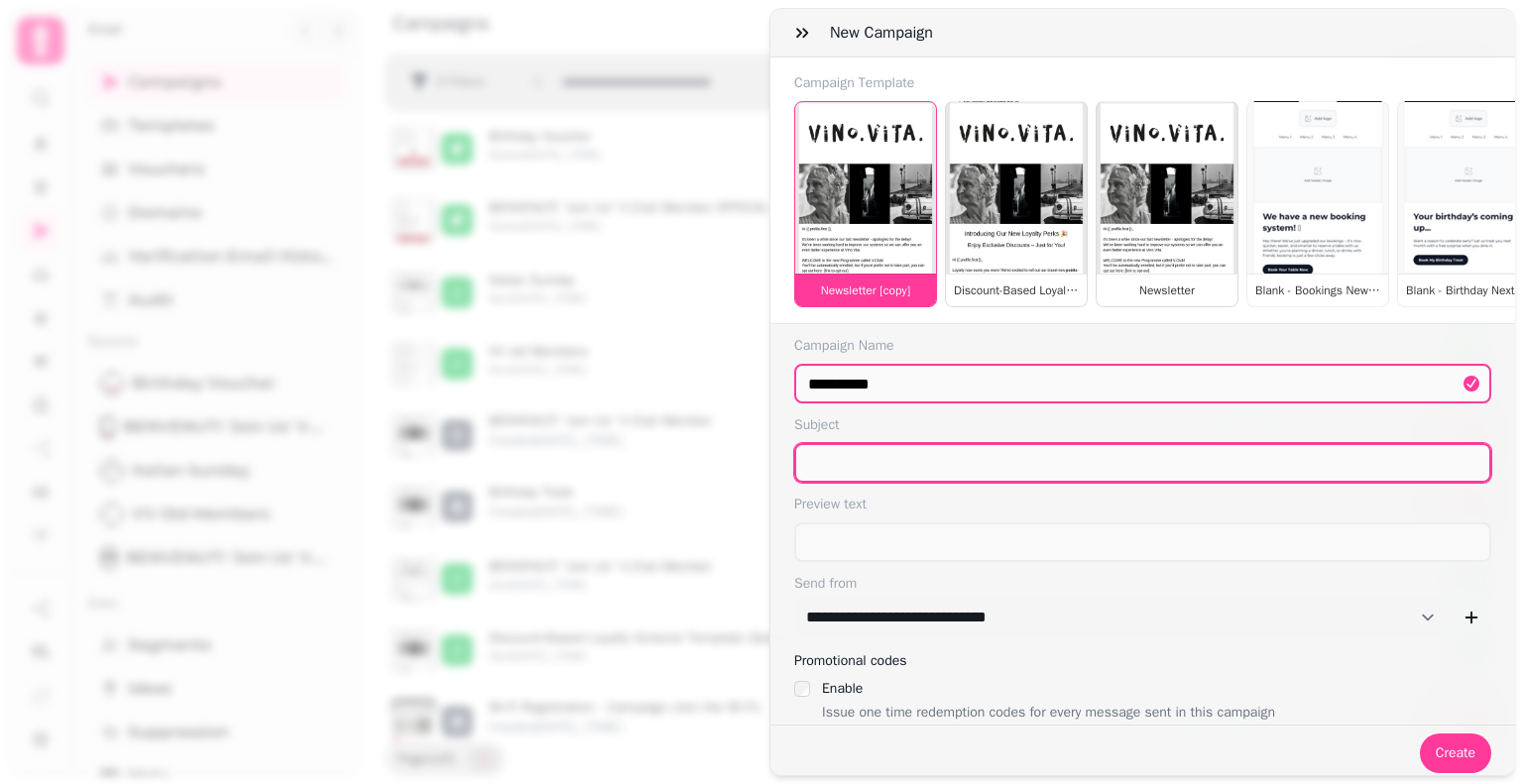 click at bounding box center (1142, 463) 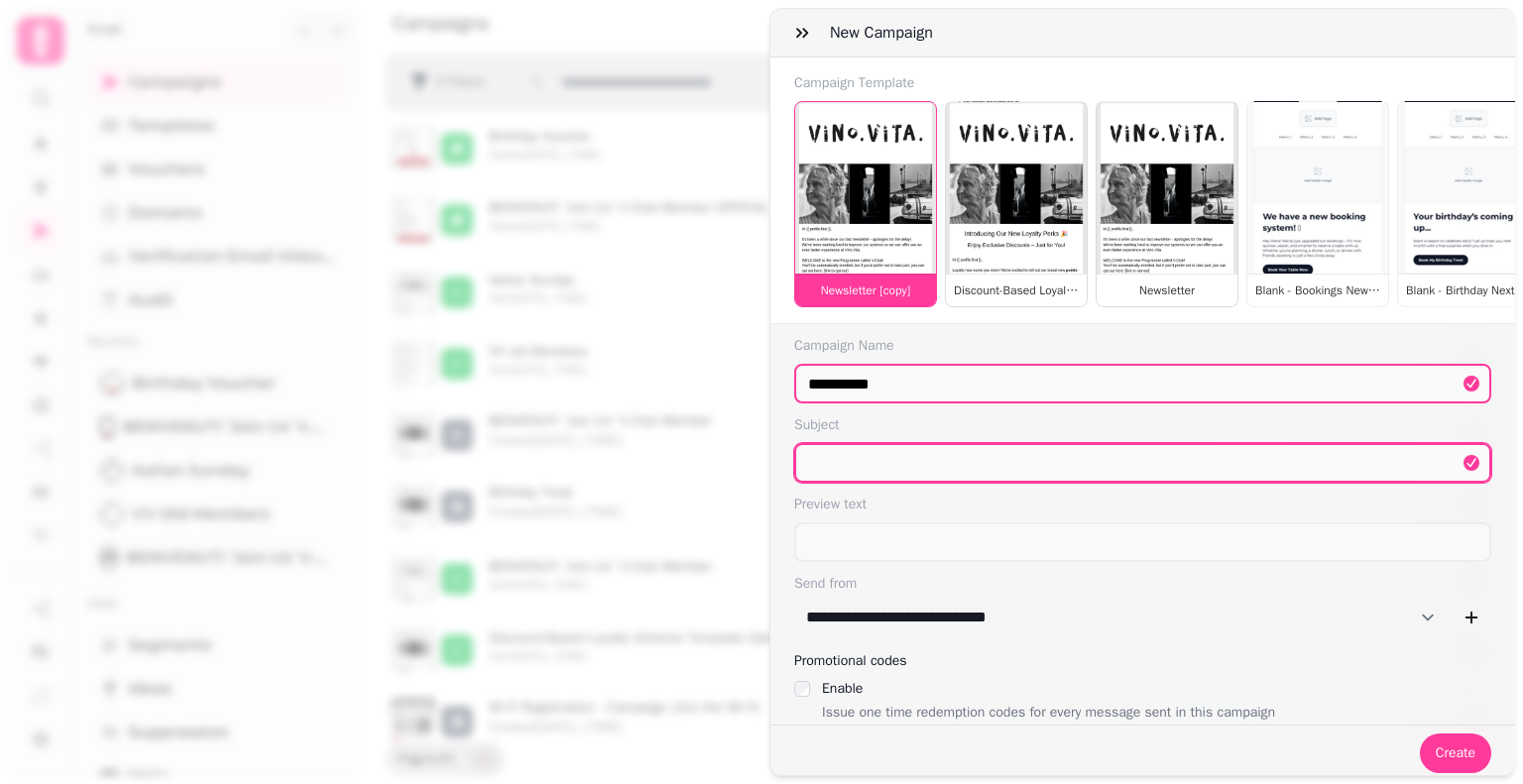 click at bounding box center (1142, 463) 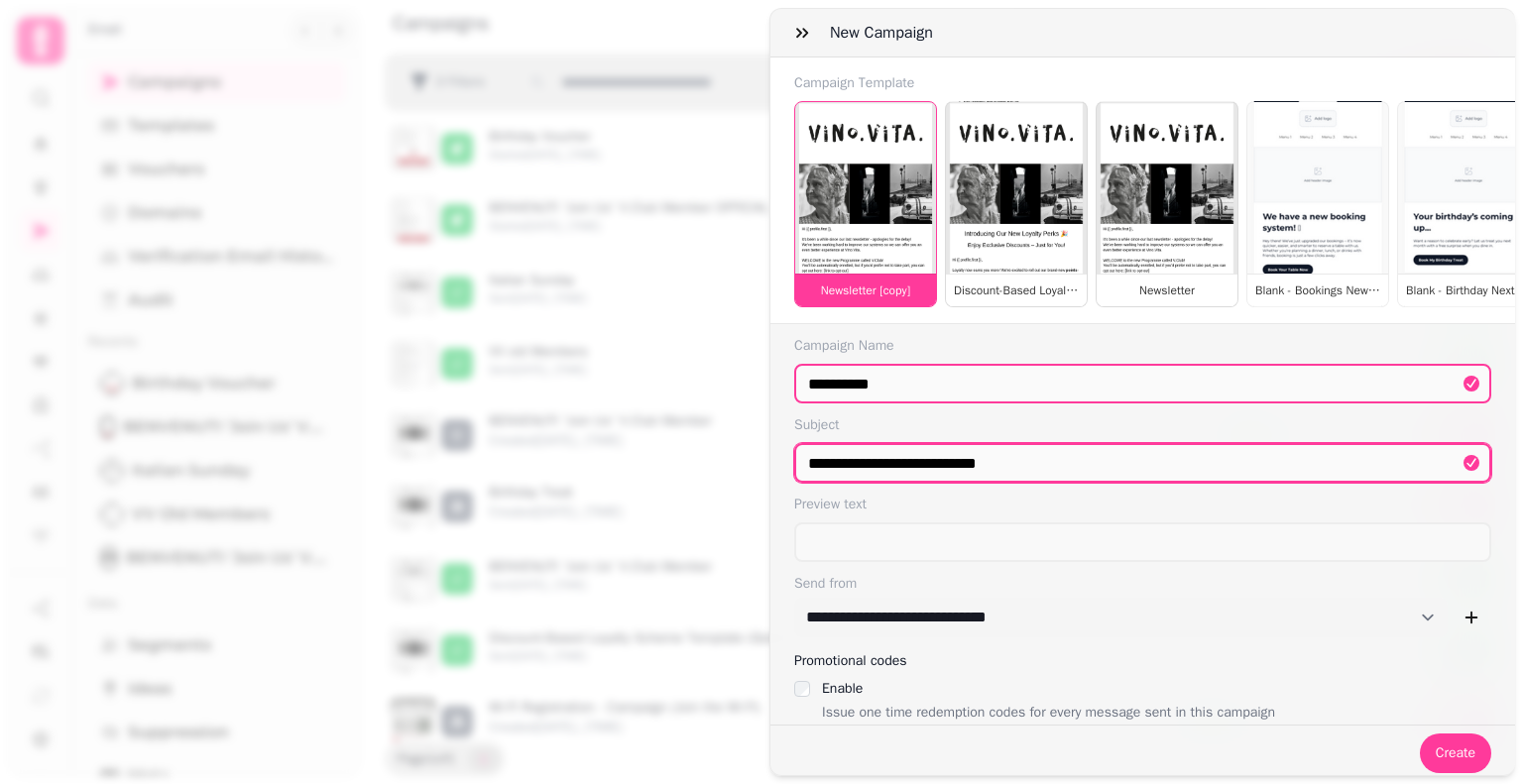 click on "**********" at bounding box center [1142, 463] 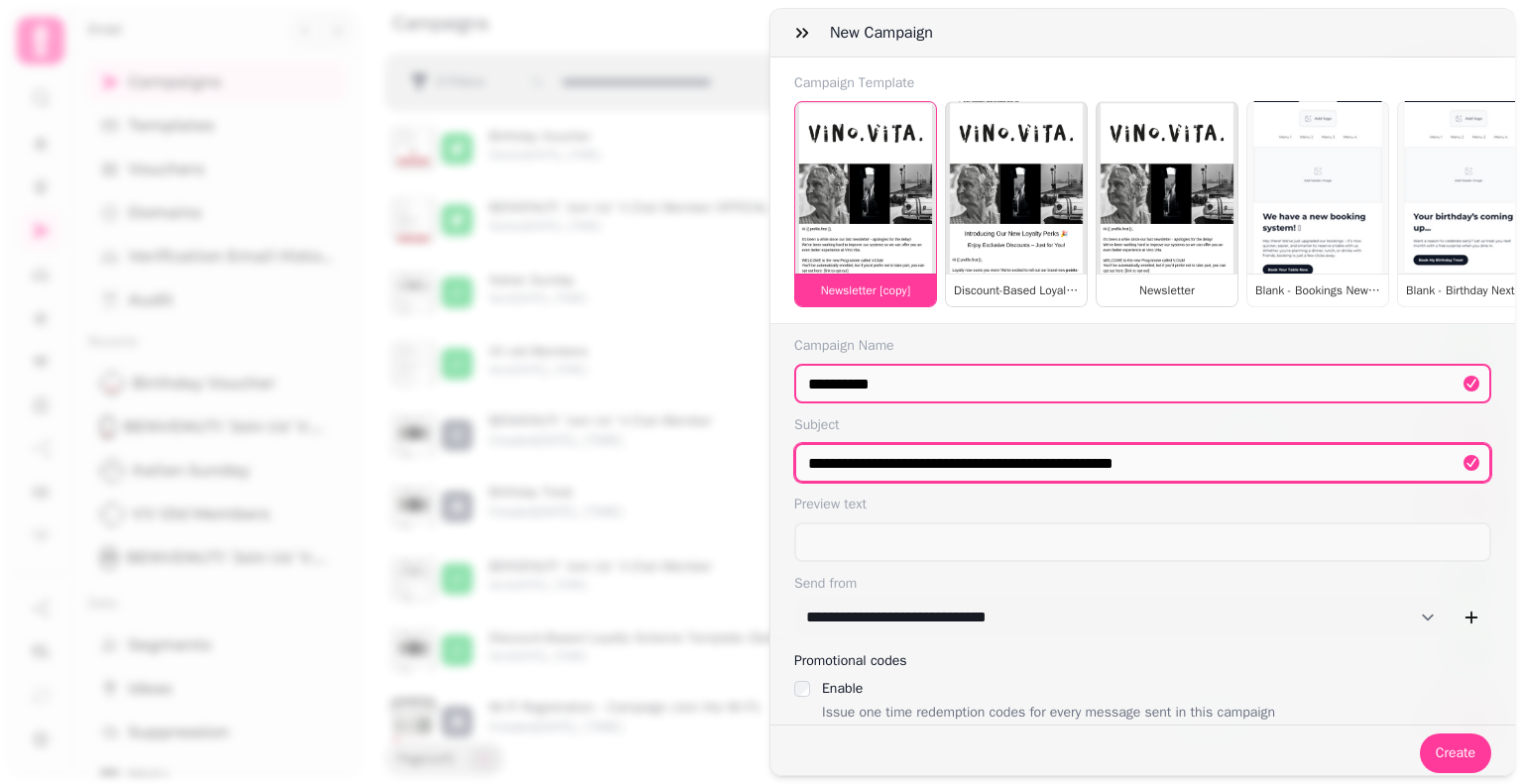 click on "**********" at bounding box center [1142, 463] 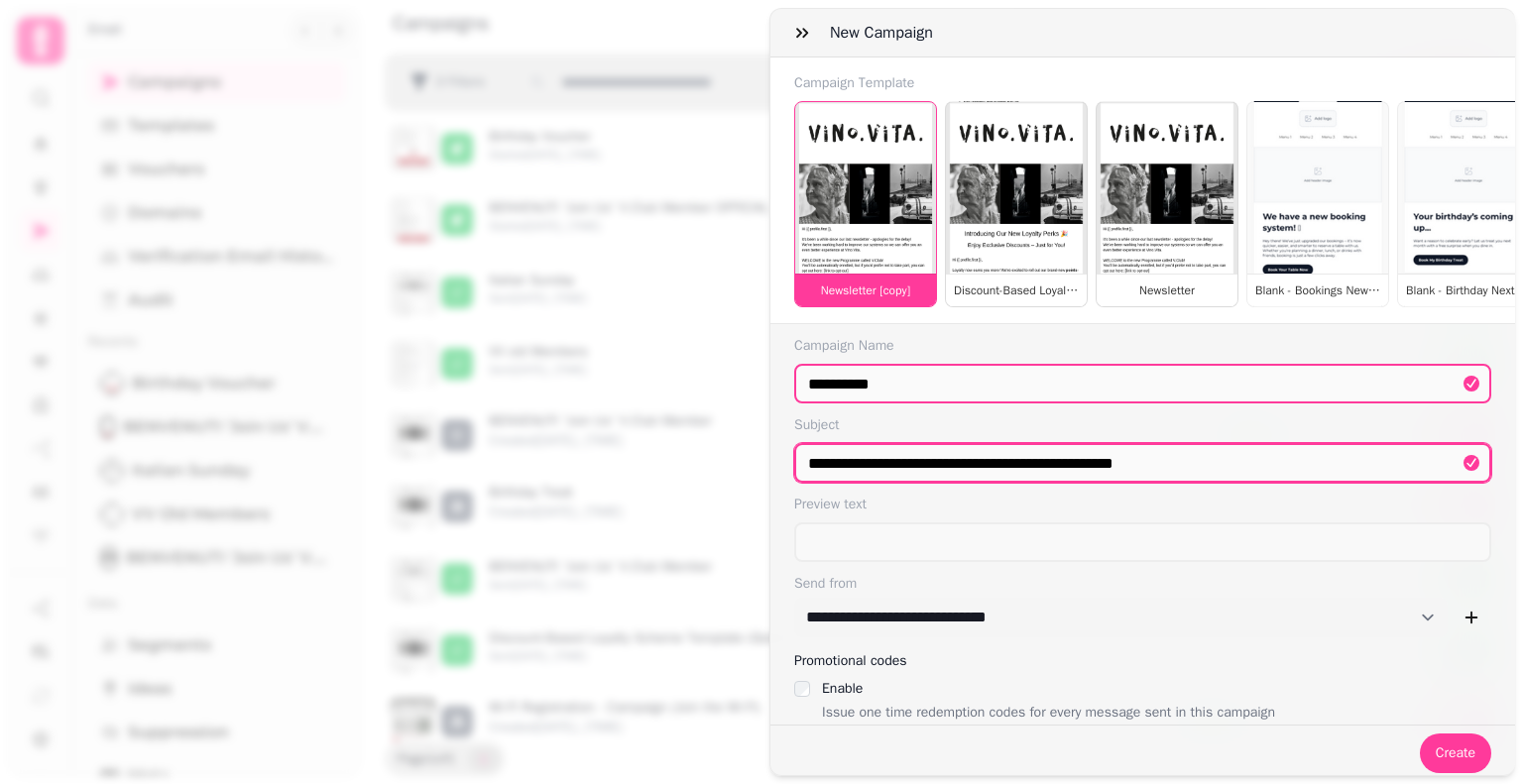 drag, startPoint x: 1209, startPoint y: 483, endPoint x: 489, endPoint y: 475, distance: 720.04444 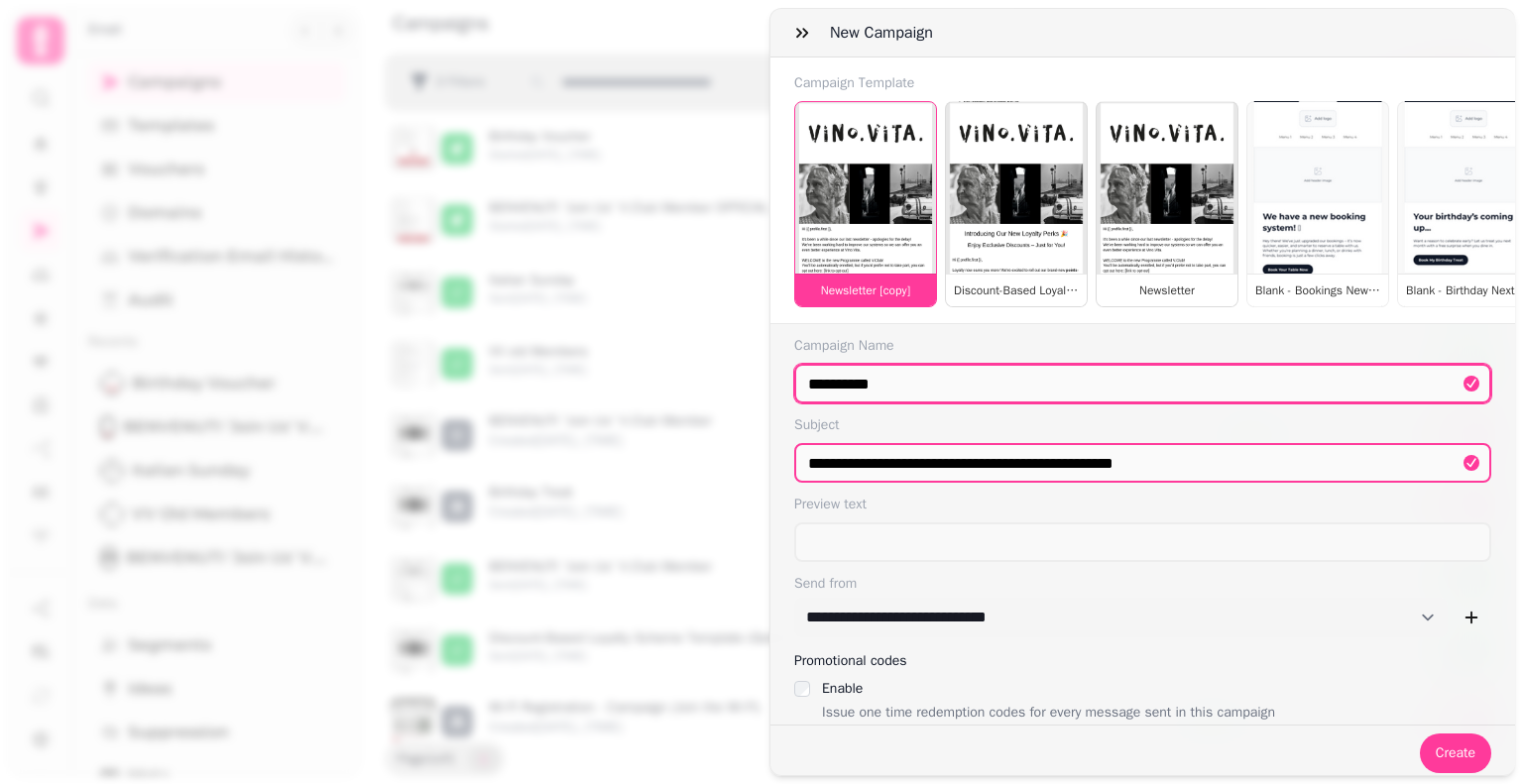 click on "**********" at bounding box center [1142, 384] 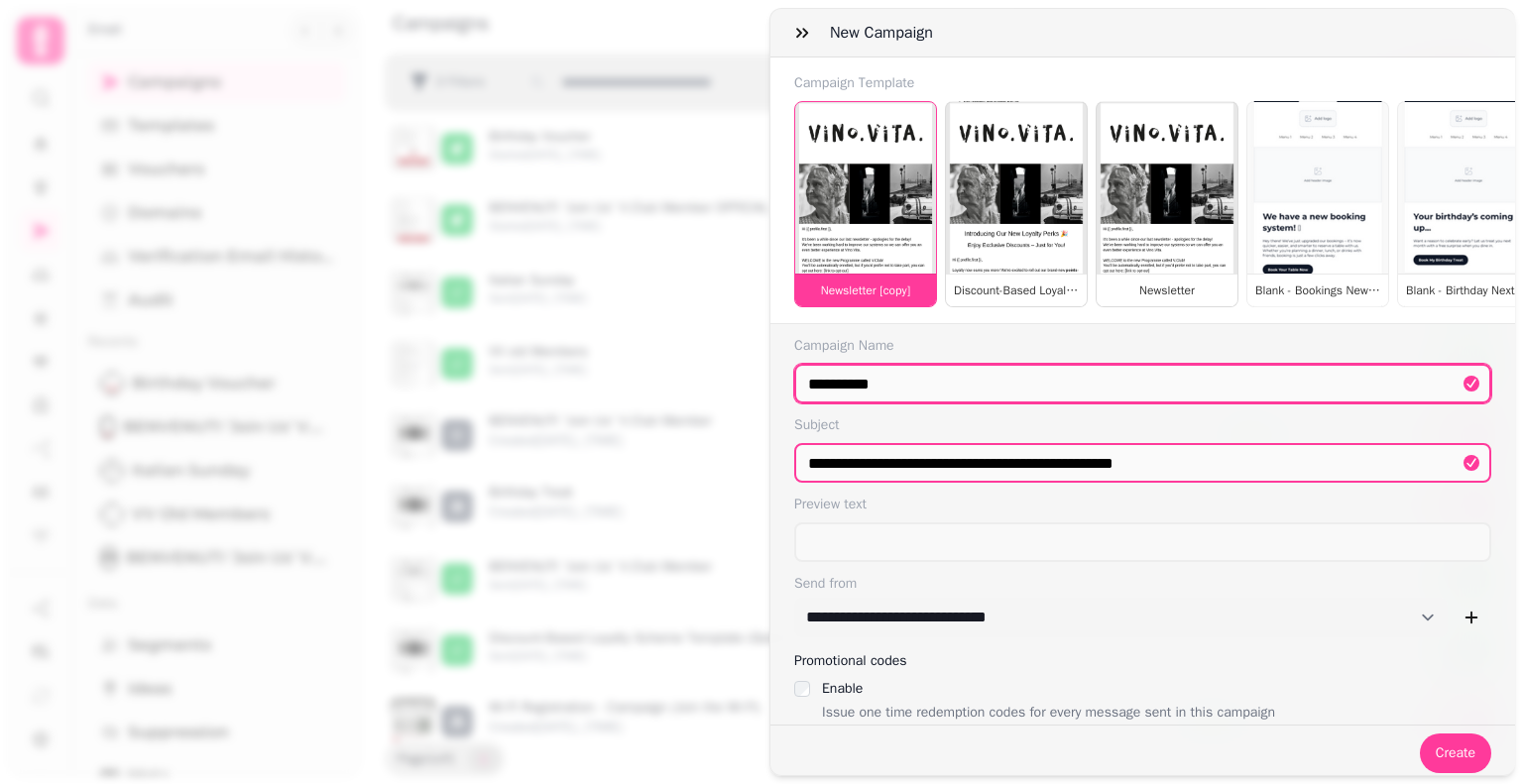 drag, startPoint x: 969, startPoint y: 392, endPoint x: 621, endPoint y: 422, distance: 349.29071 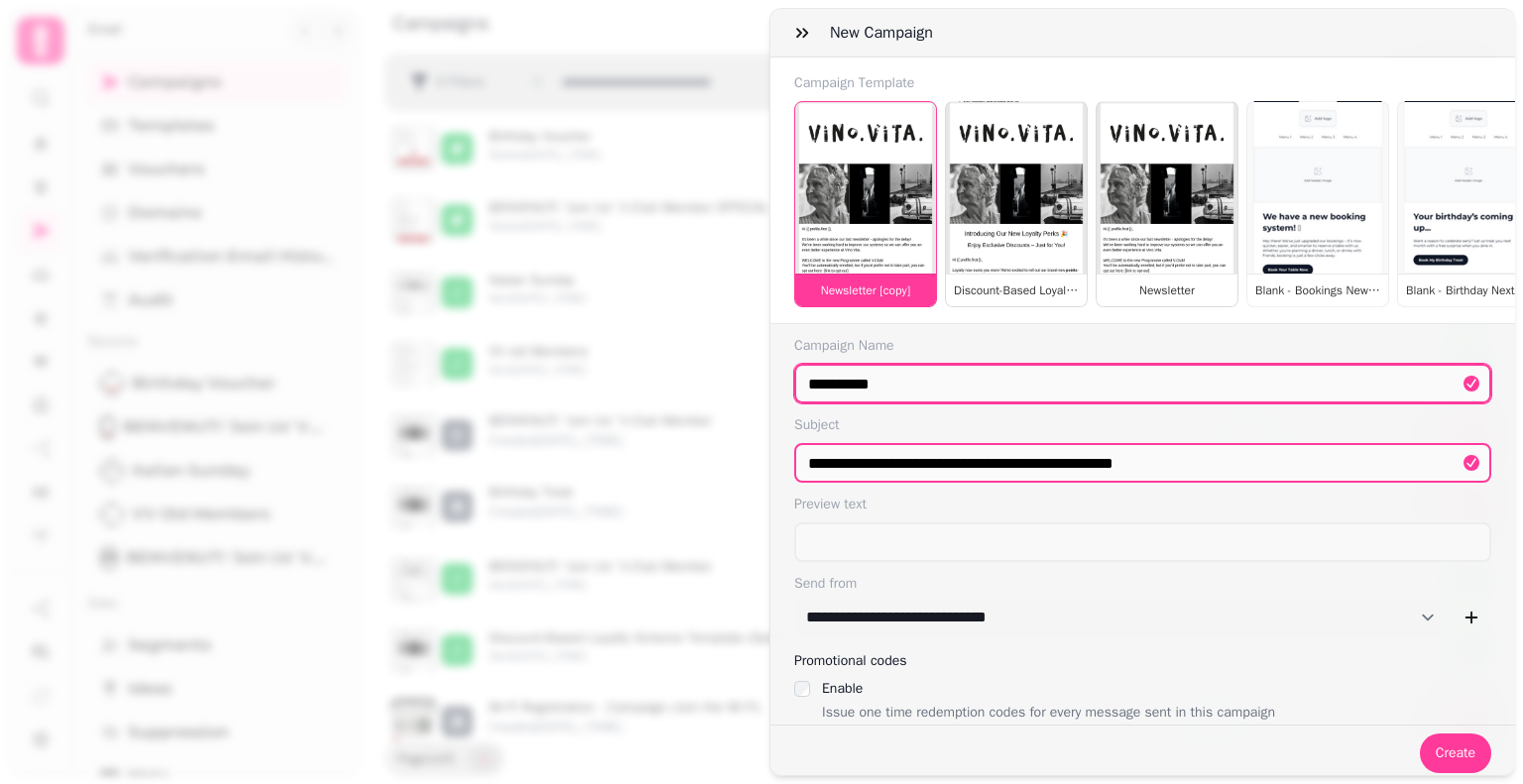 click on "**********" at bounding box center (1142, 384) 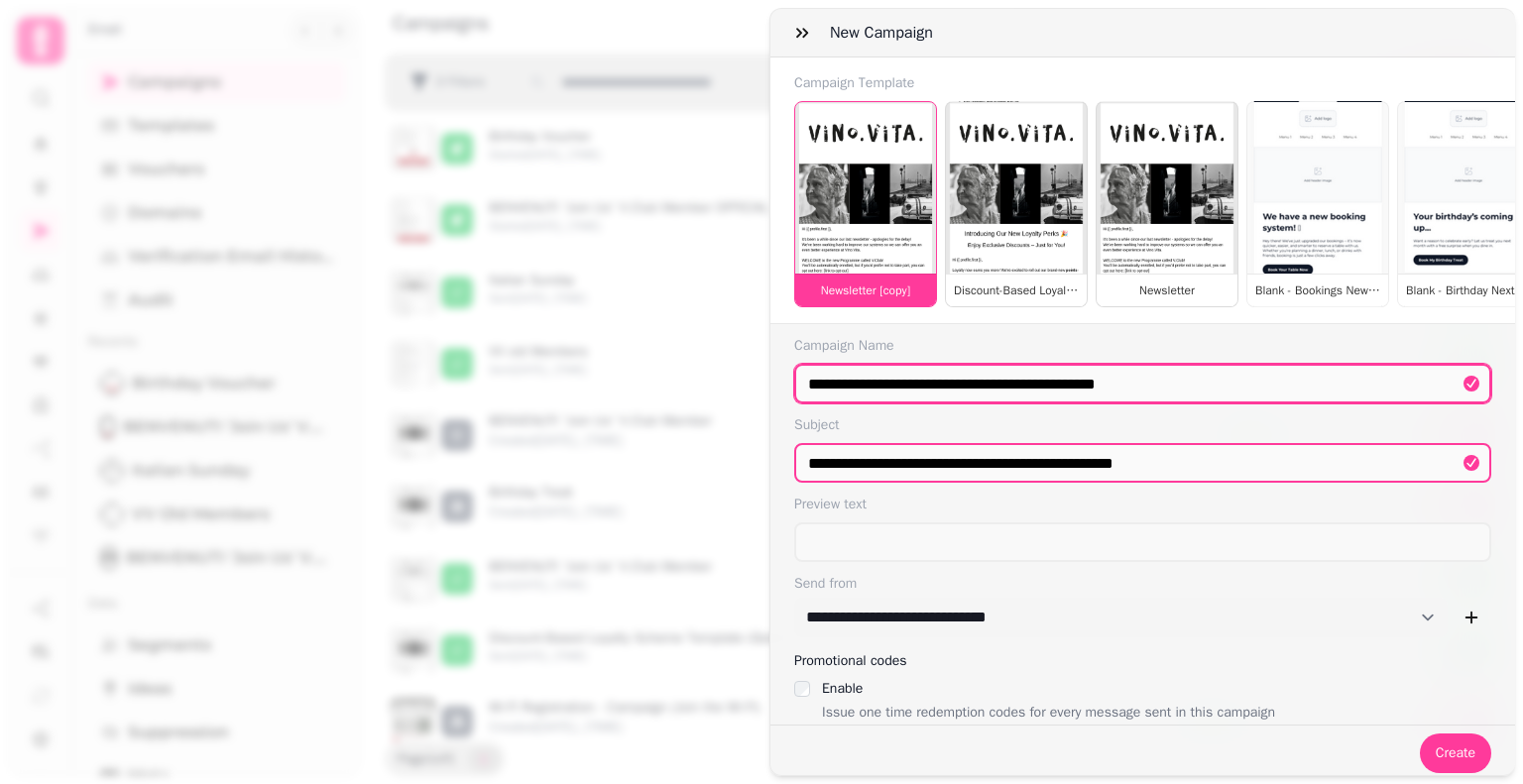 type on "**********" 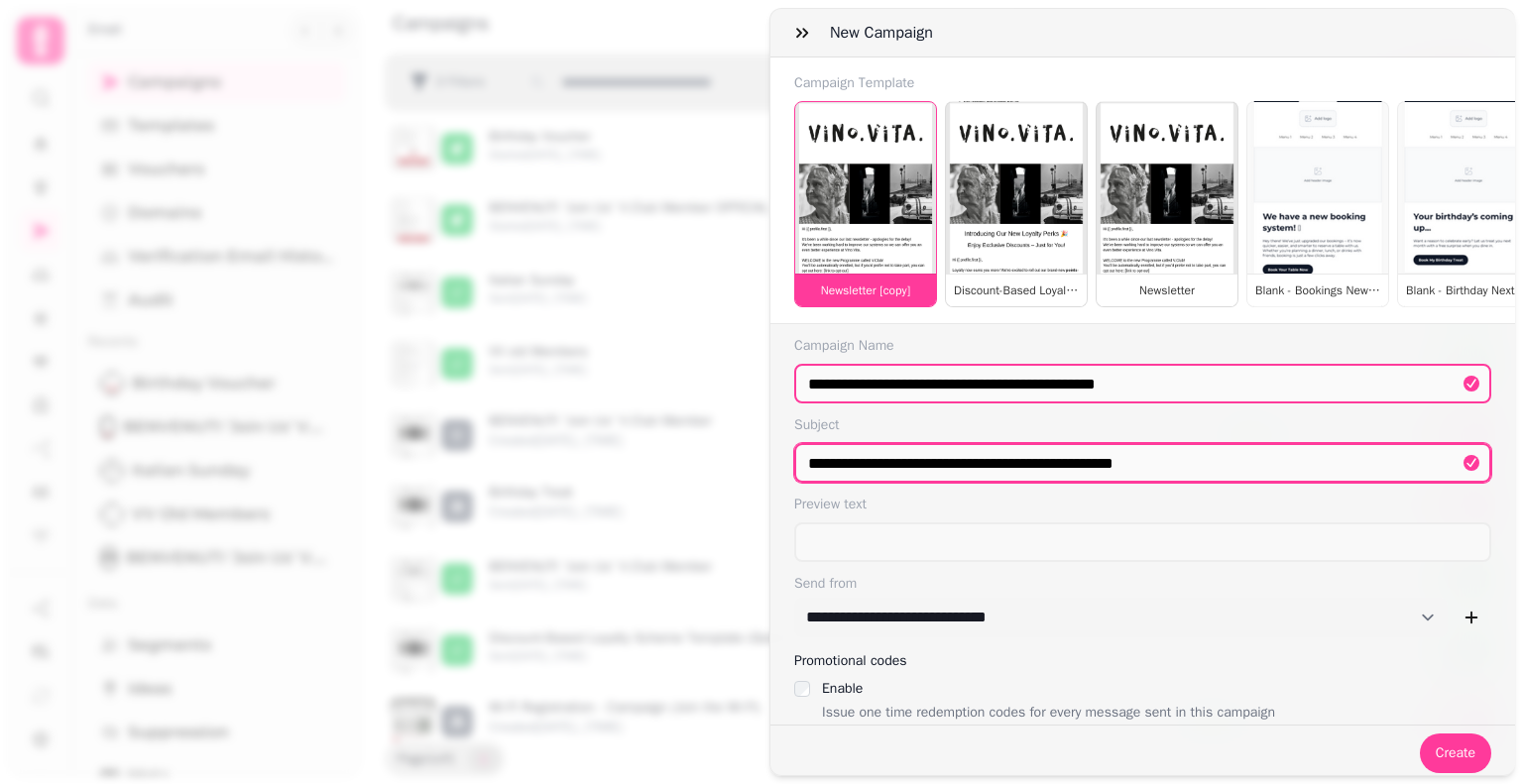 drag, startPoint x: 1287, startPoint y: 483, endPoint x: 476, endPoint y: 505, distance: 811.2983 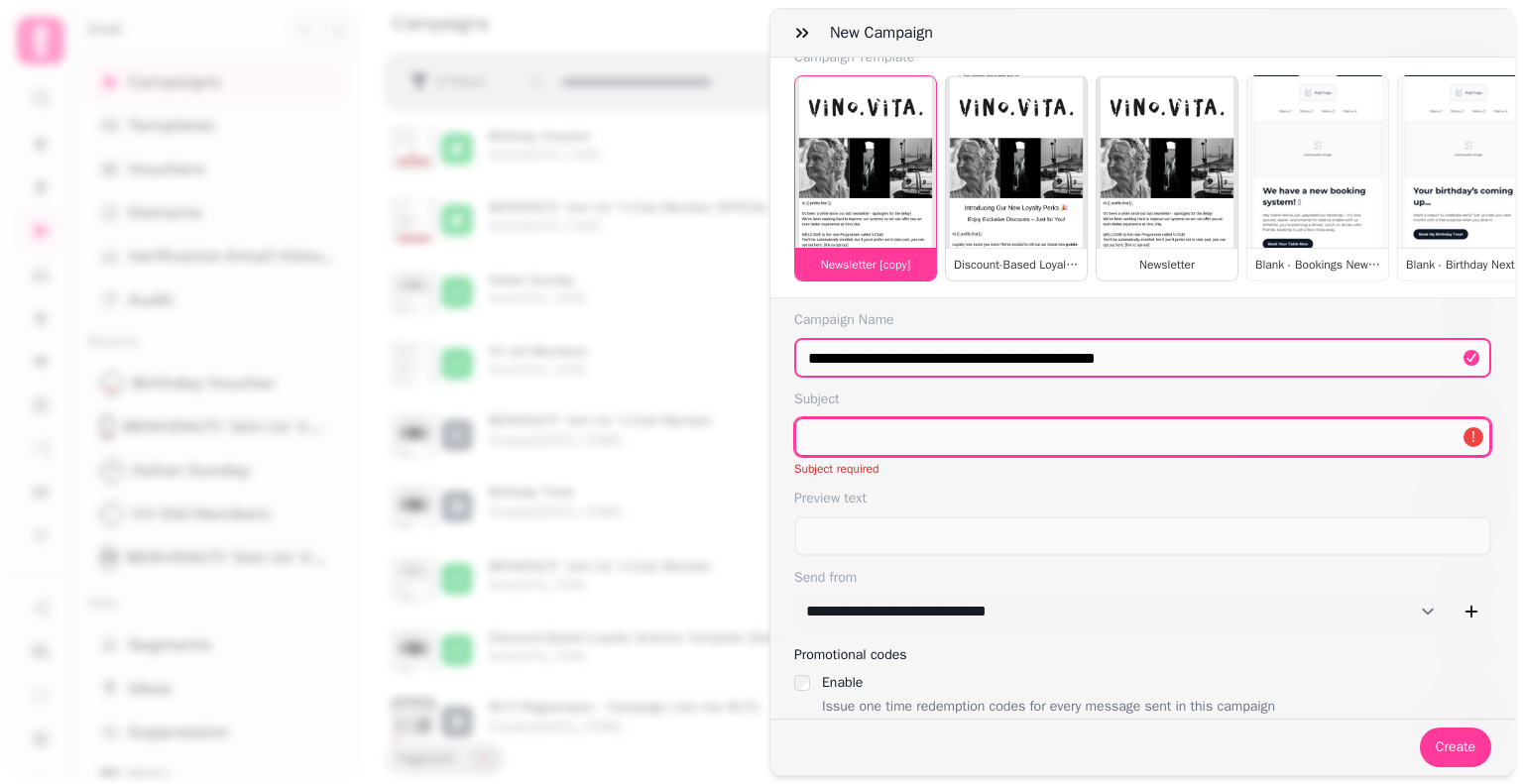 scroll, scrollTop: 55, scrollLeft: 0, axis: vertical 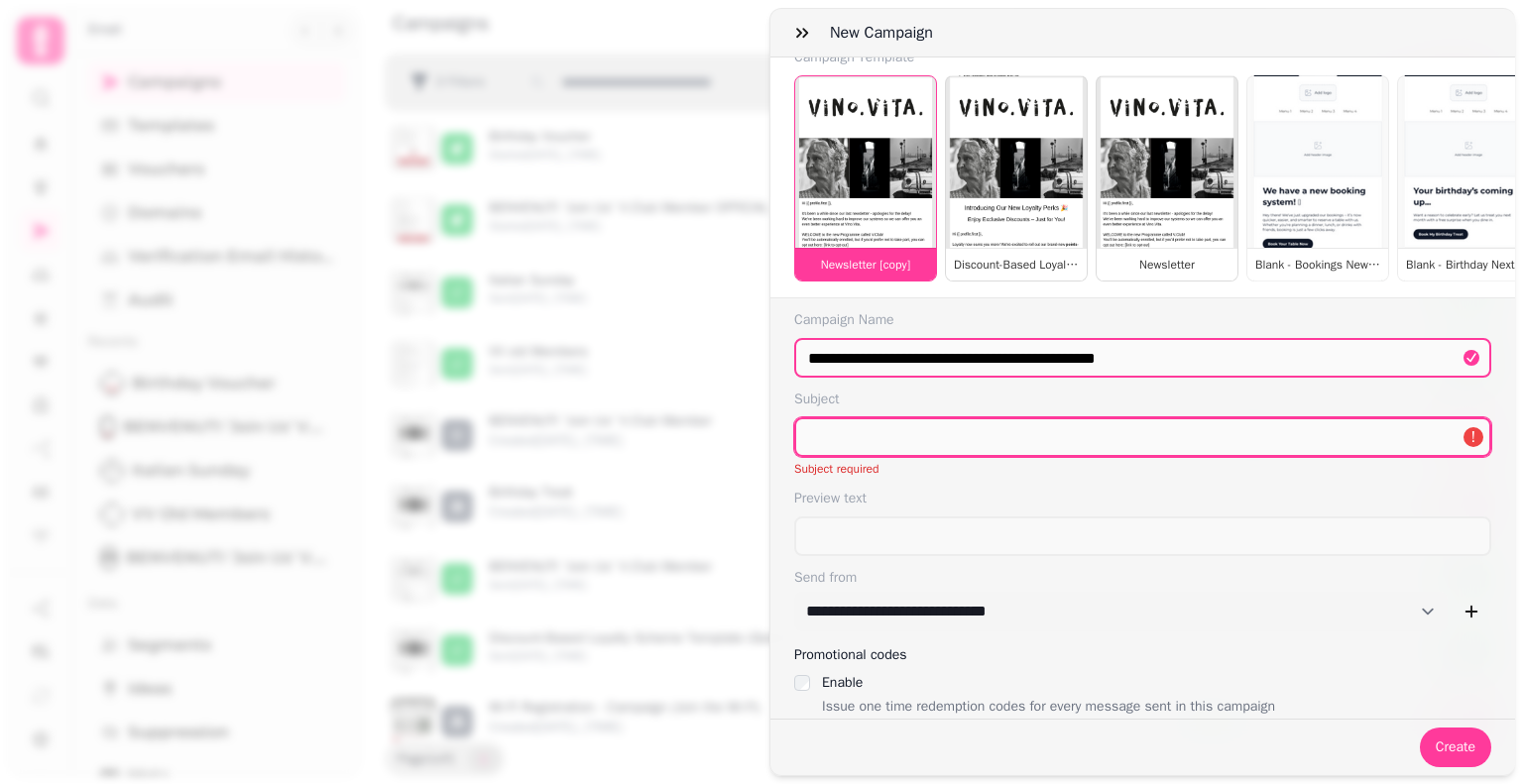 type 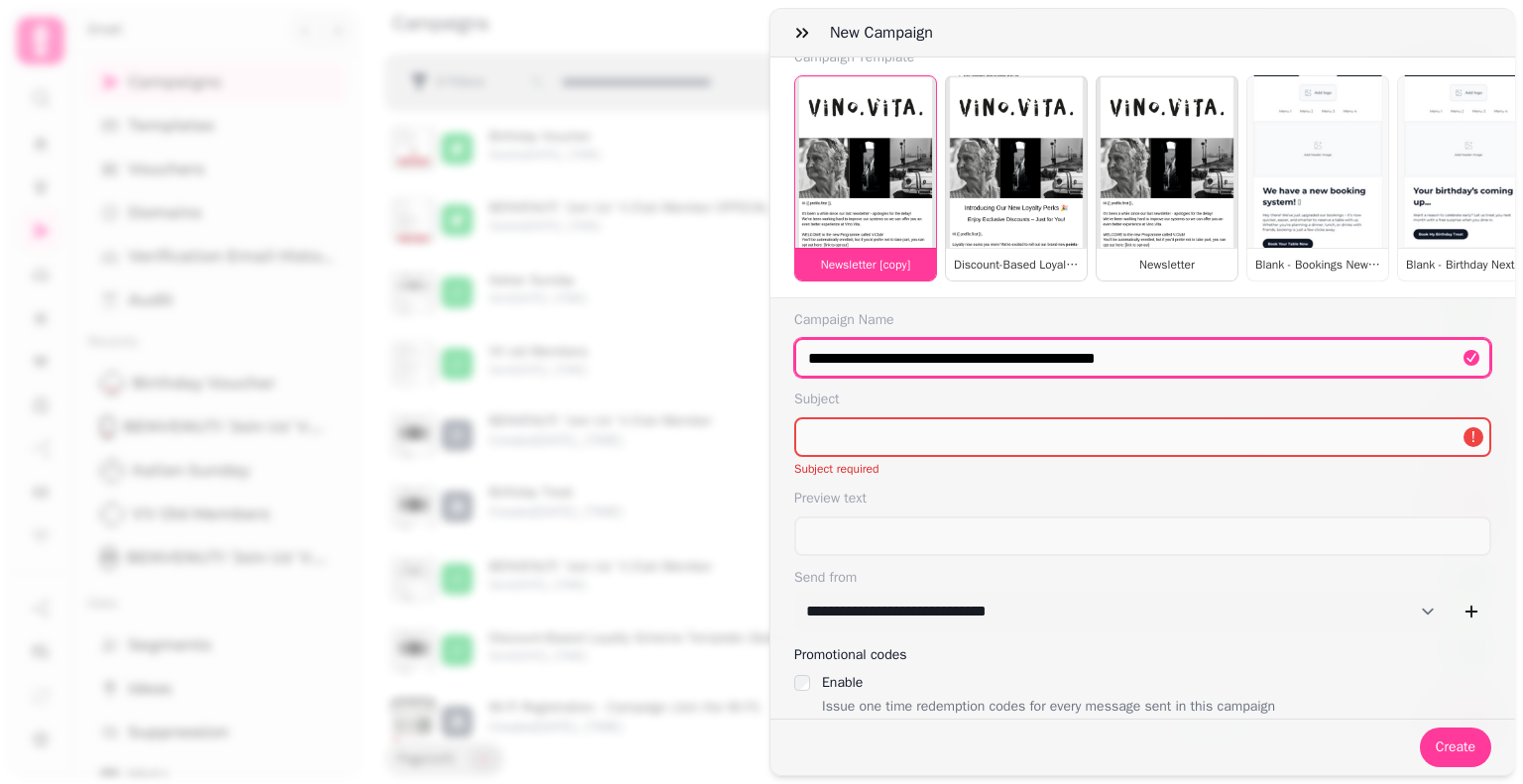 drag, startPoint x: 1252, startPoint y: 337, endPoint x: 451, endPoint y: 290, distance: 802.3777 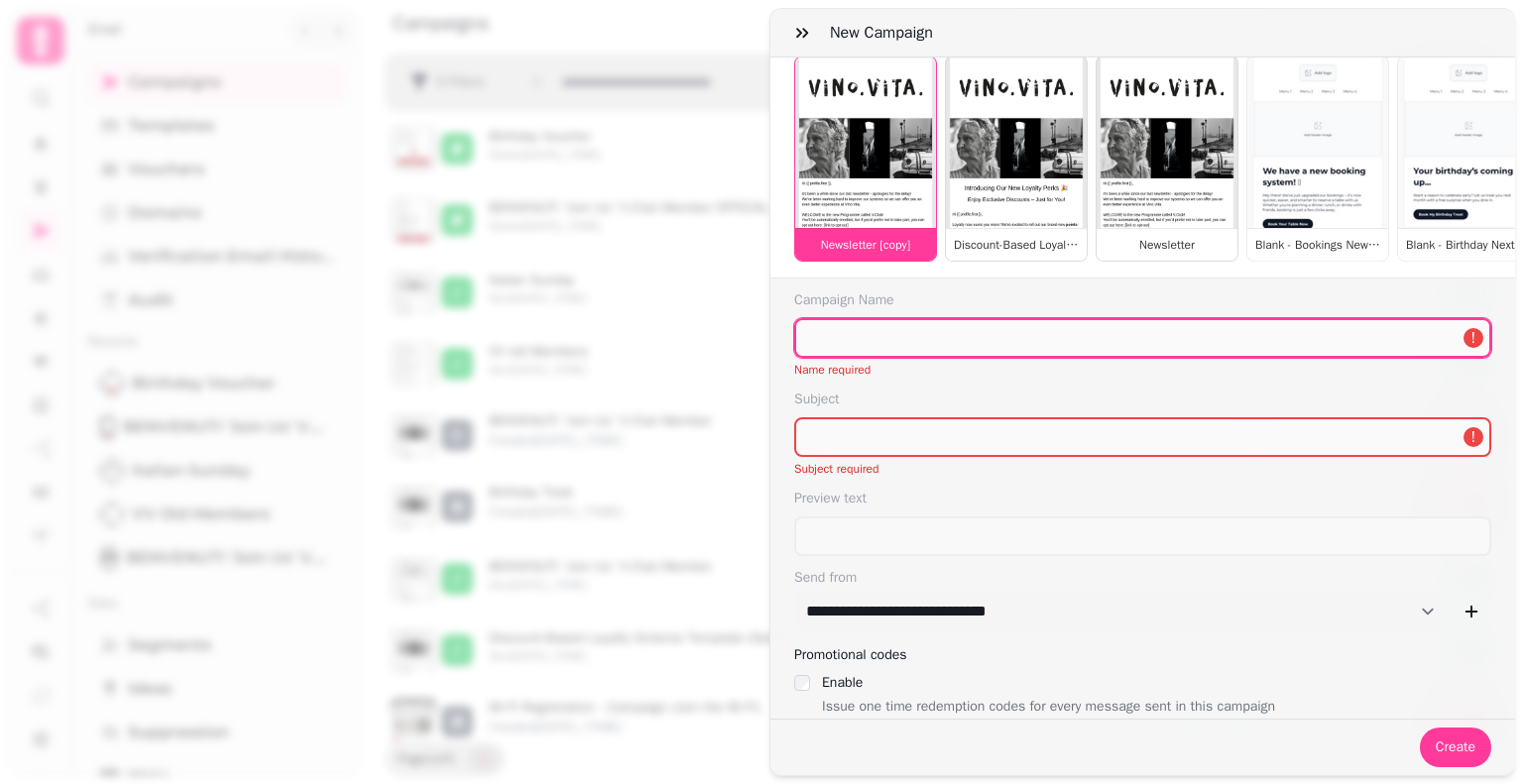 type 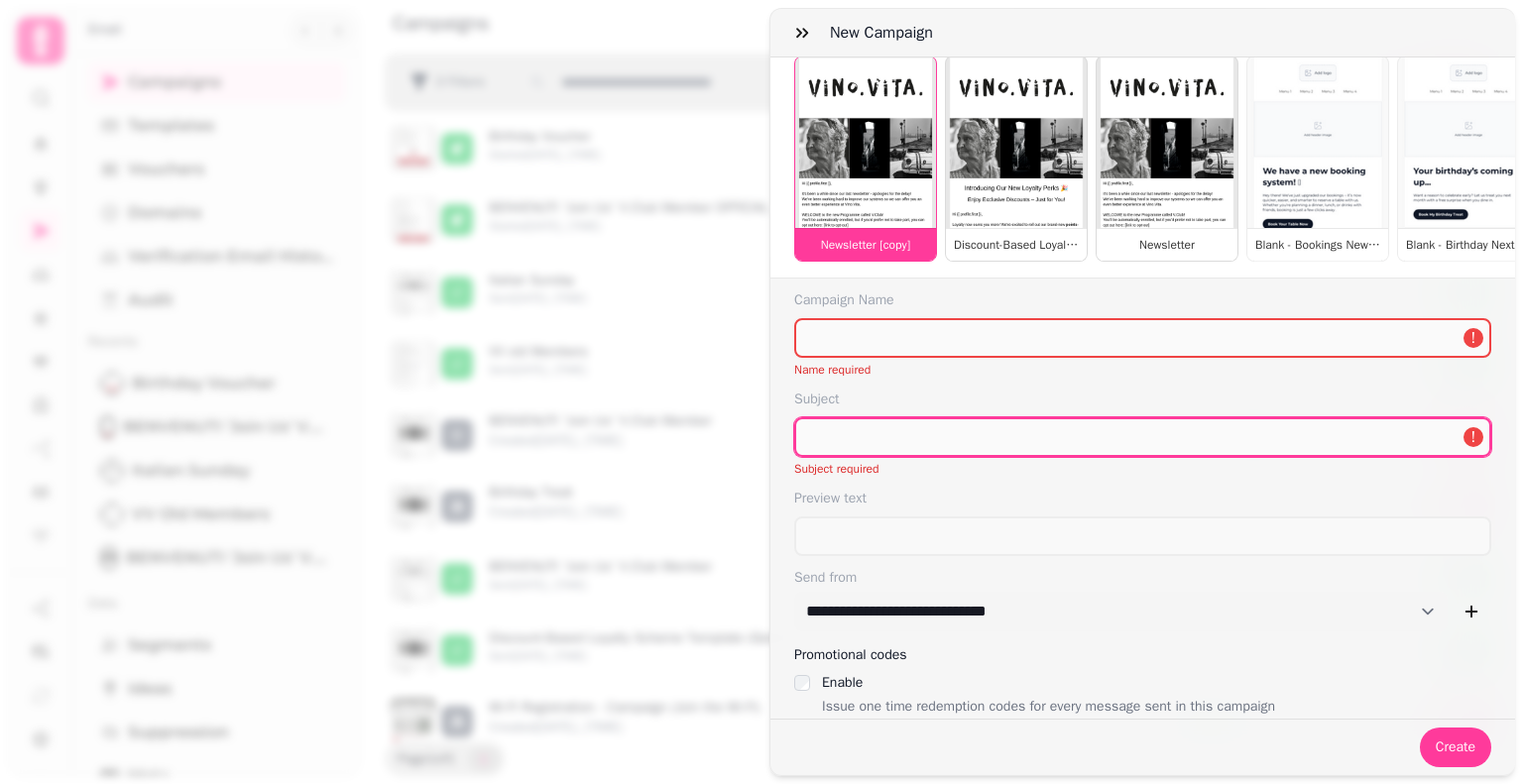 click at bounding box center [1142, 437] 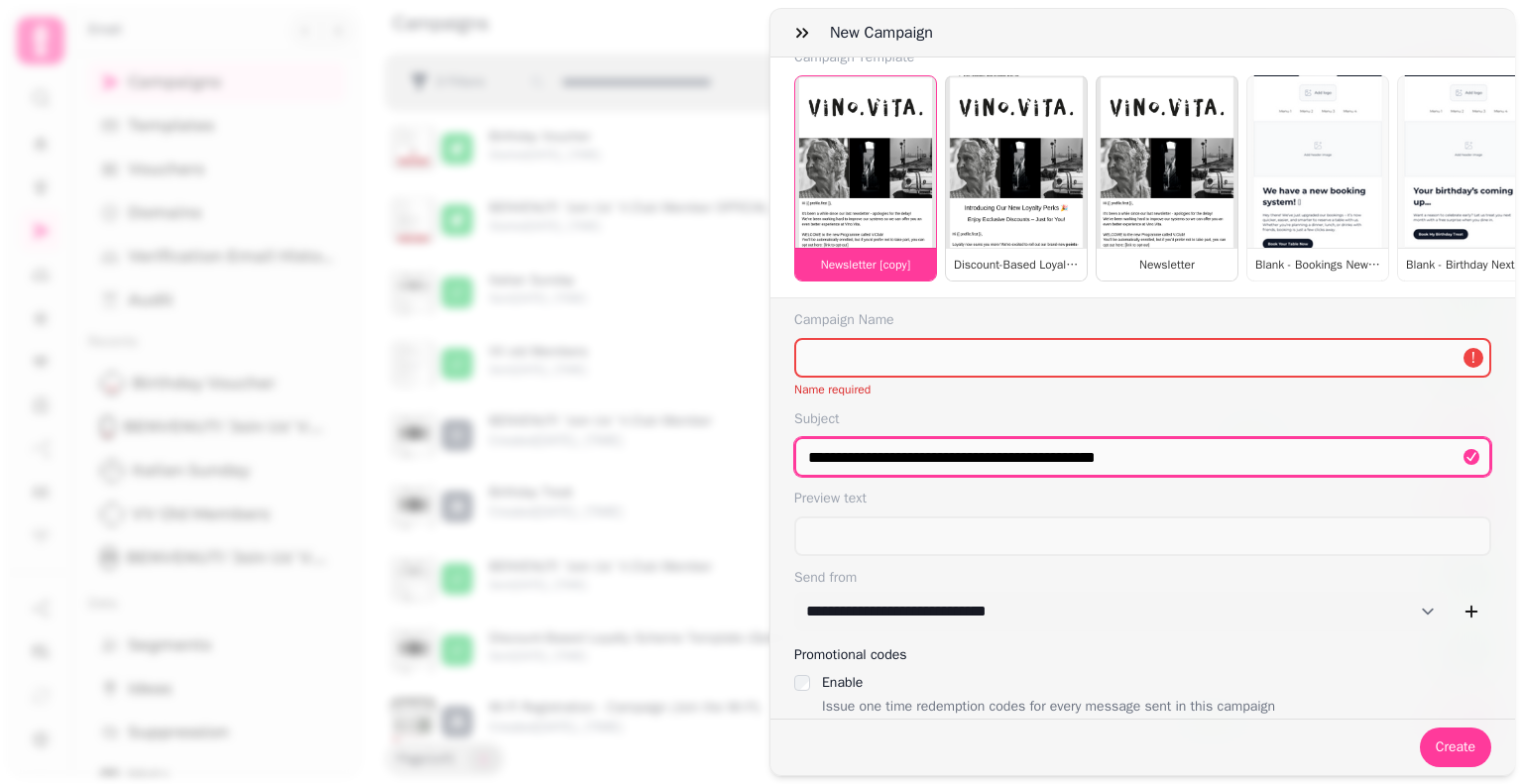 type on "**********" 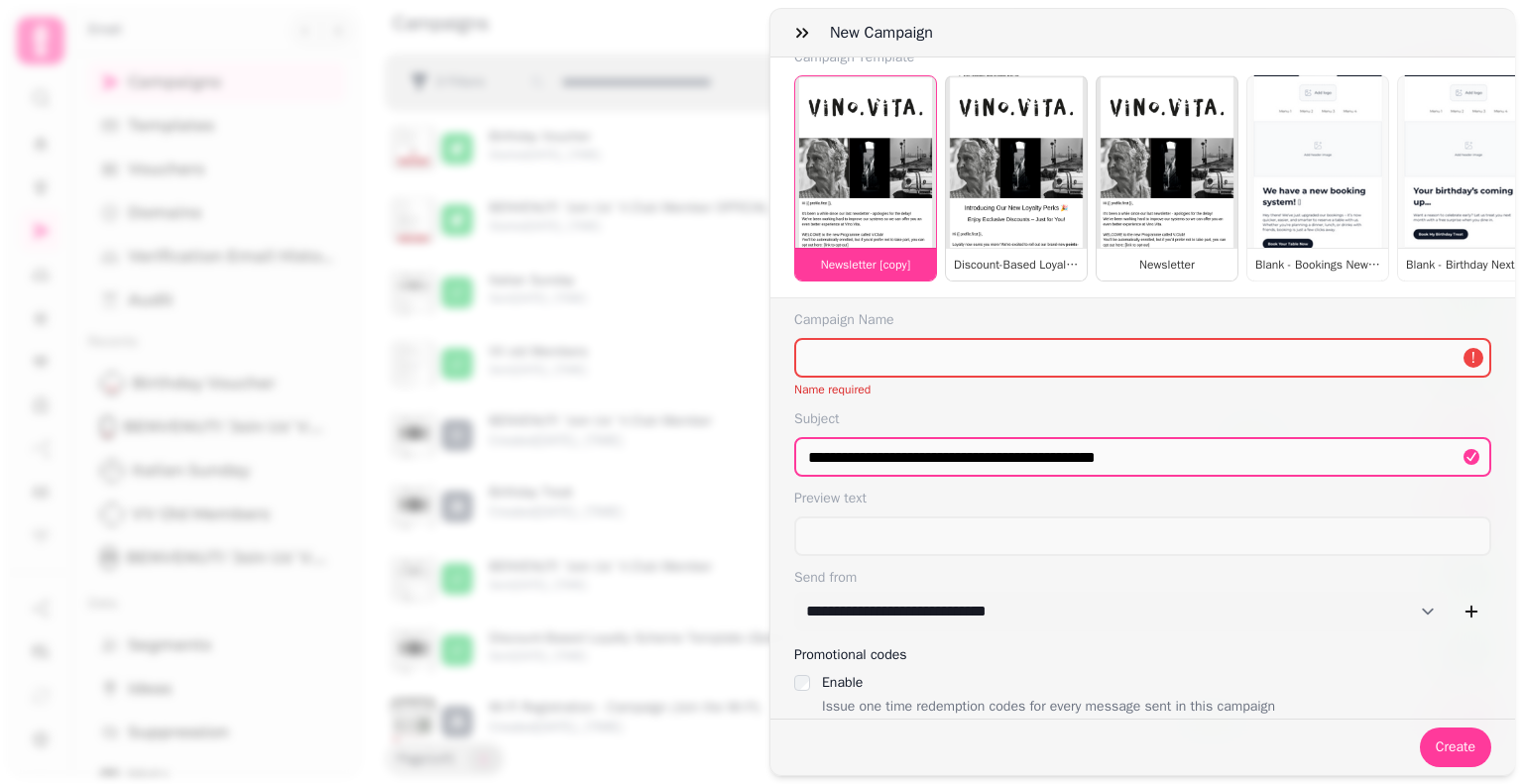 click on "Campaign Name ! Name required" at bounding box center [1142, 354] 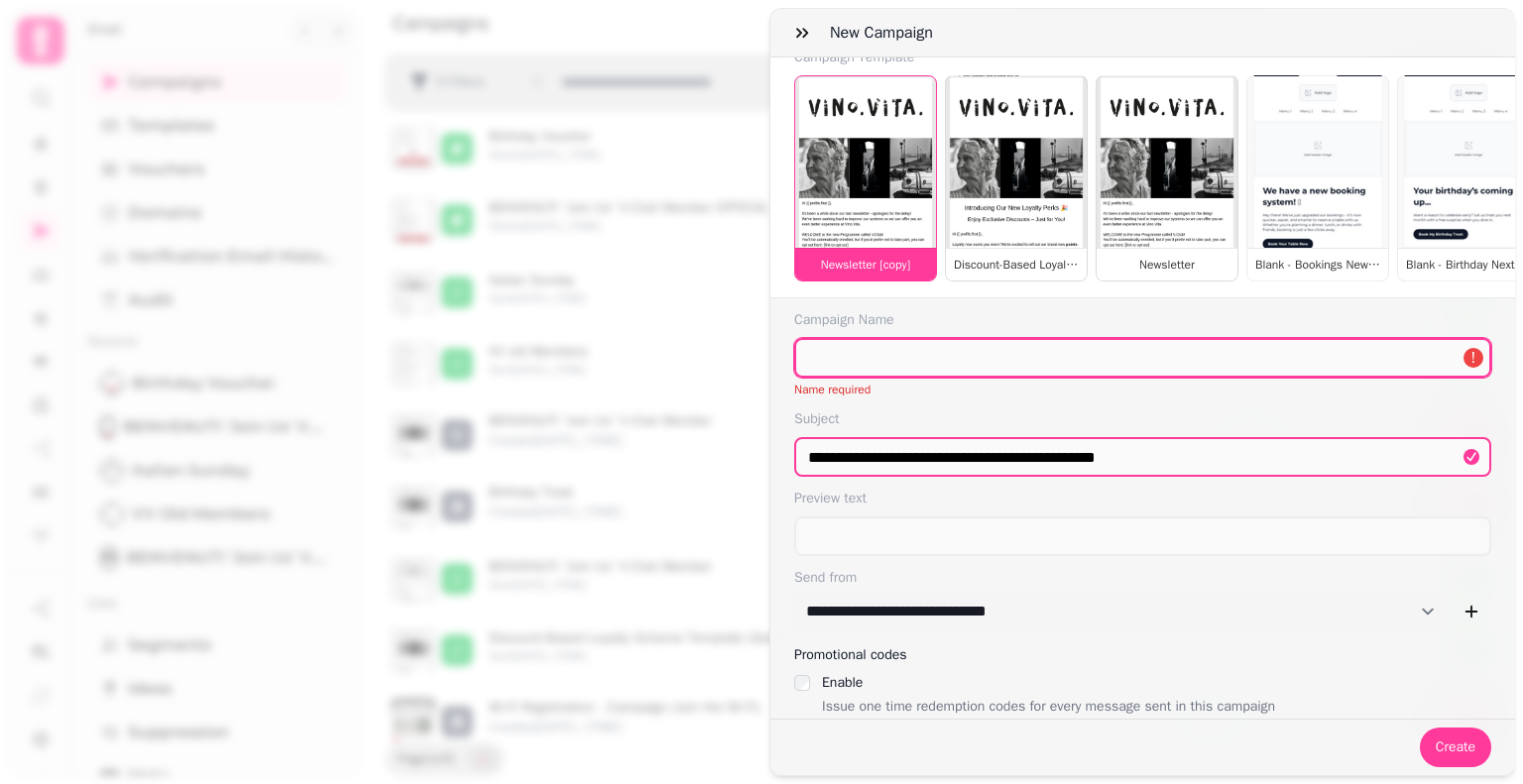 click at bounding box center [1142, 358] 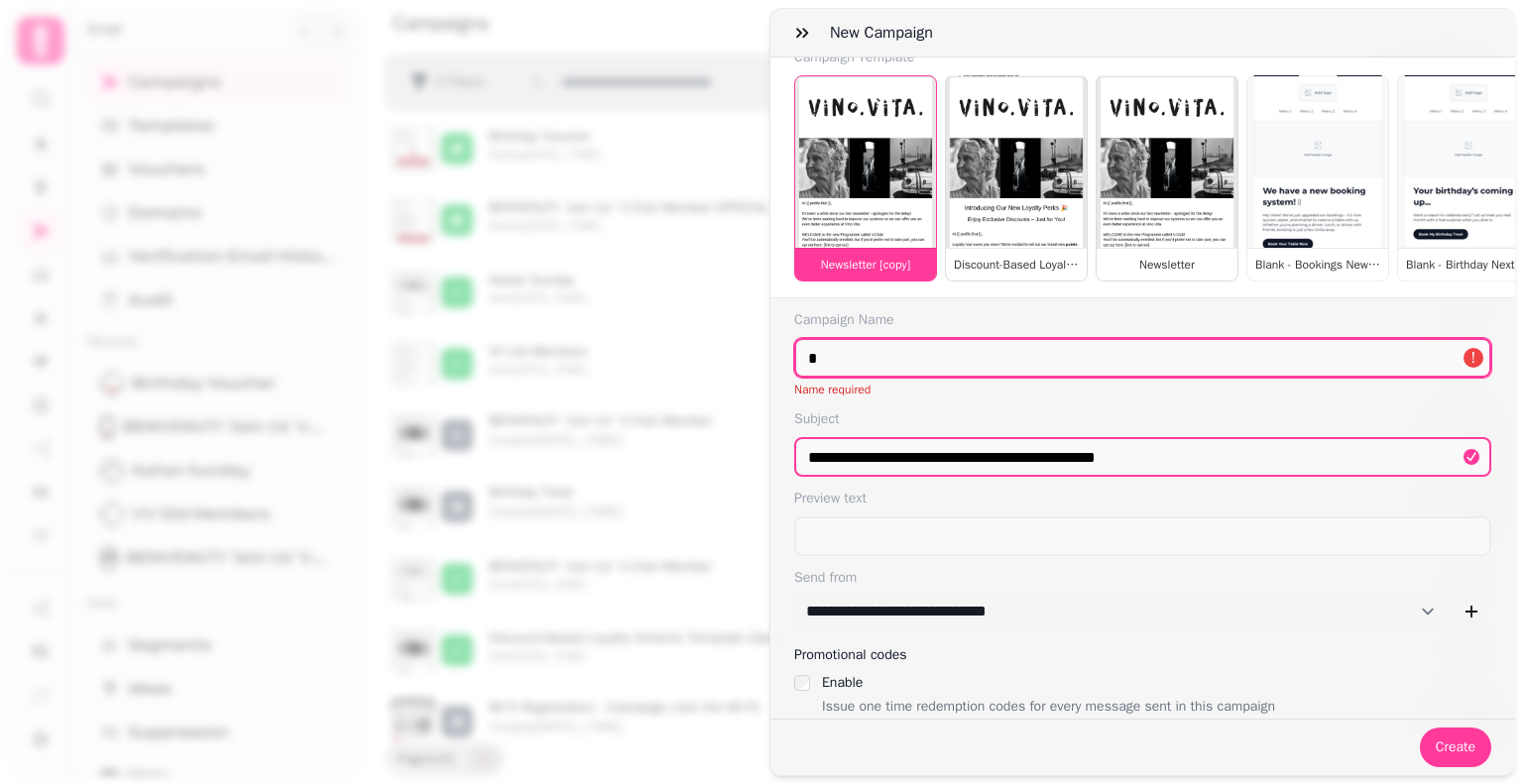 scroll, scrollTop: 35, scrollLeft: 0, axis: vertical 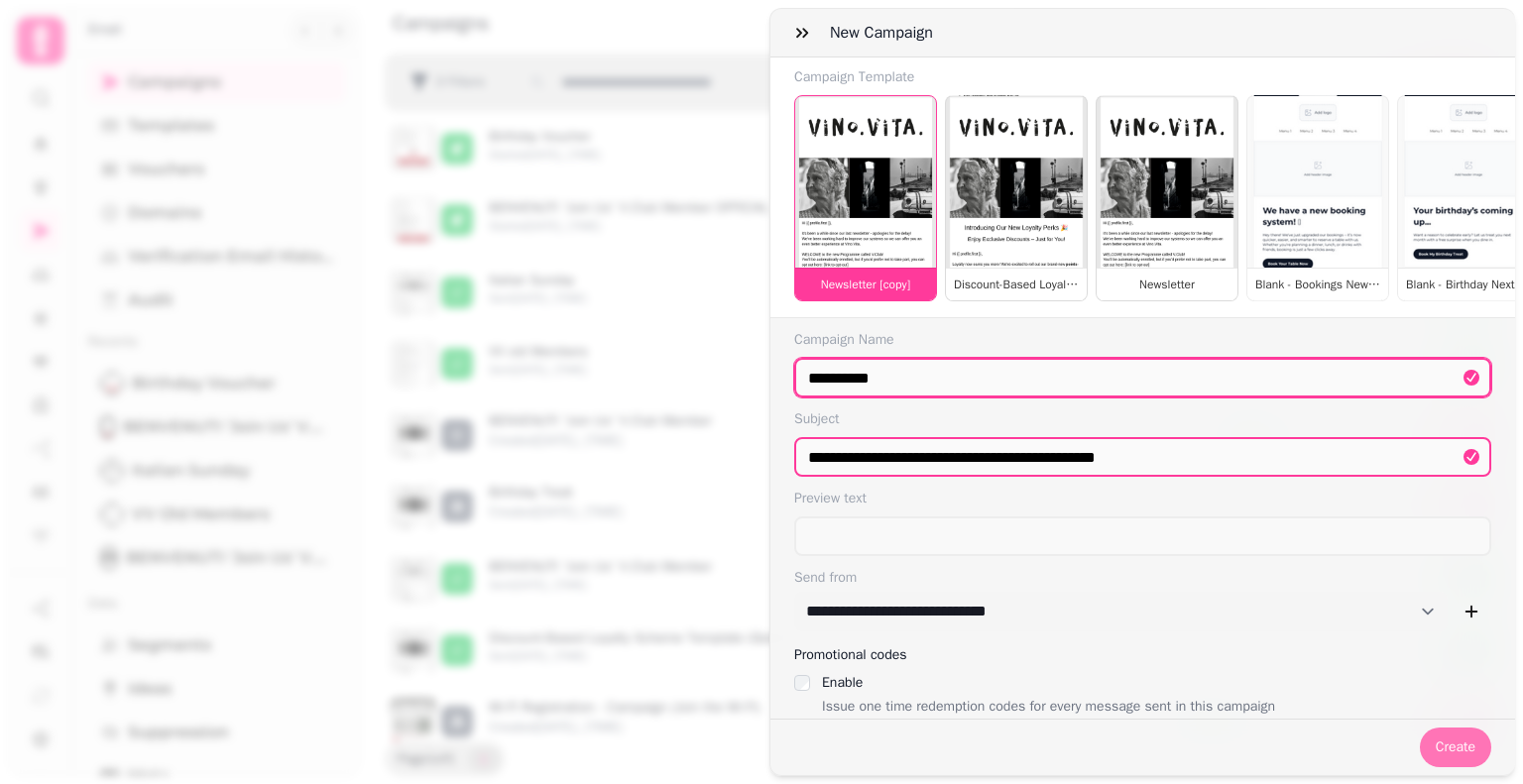 type on "**********" 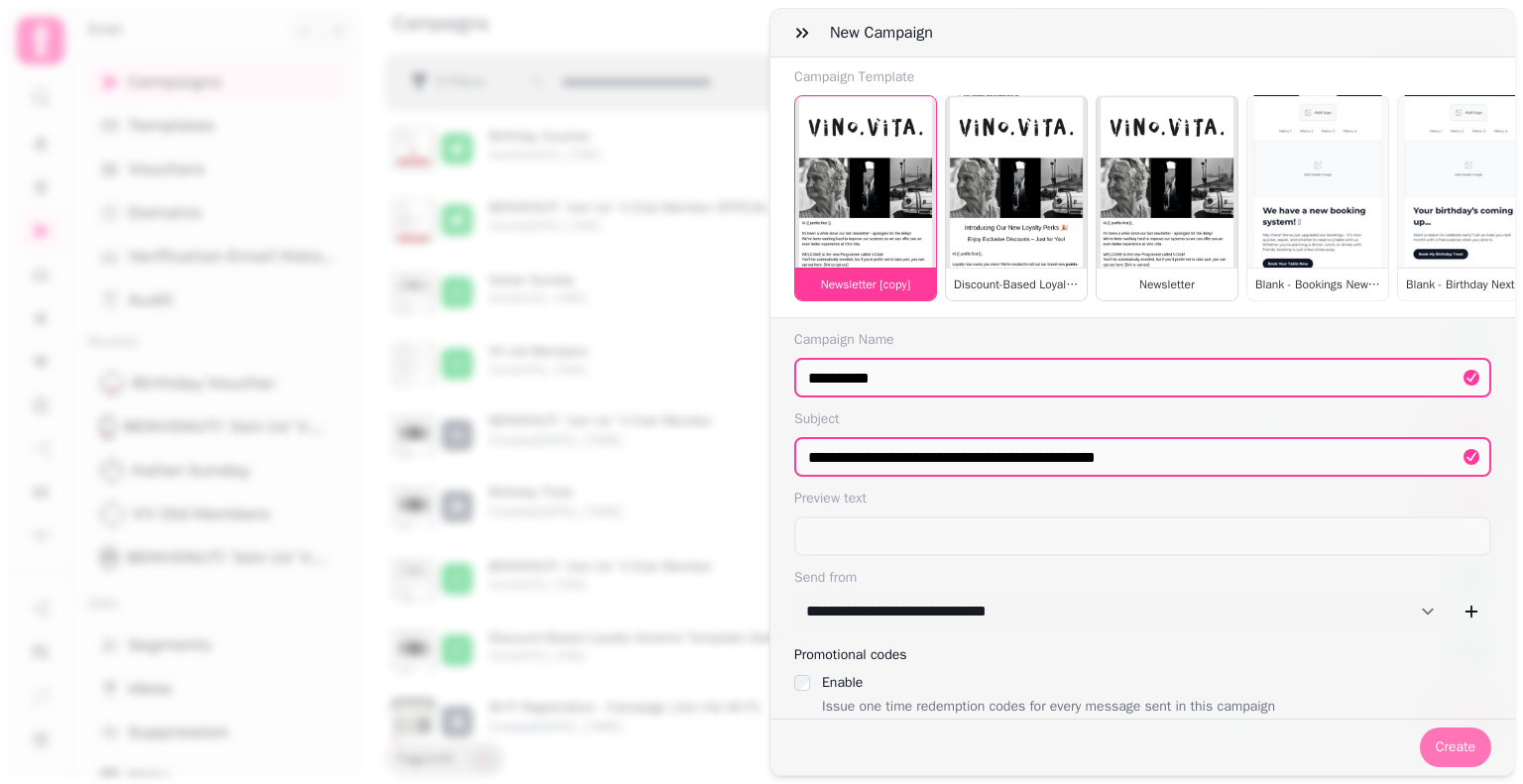 click on "Create" at bounding box center [1456, 747] 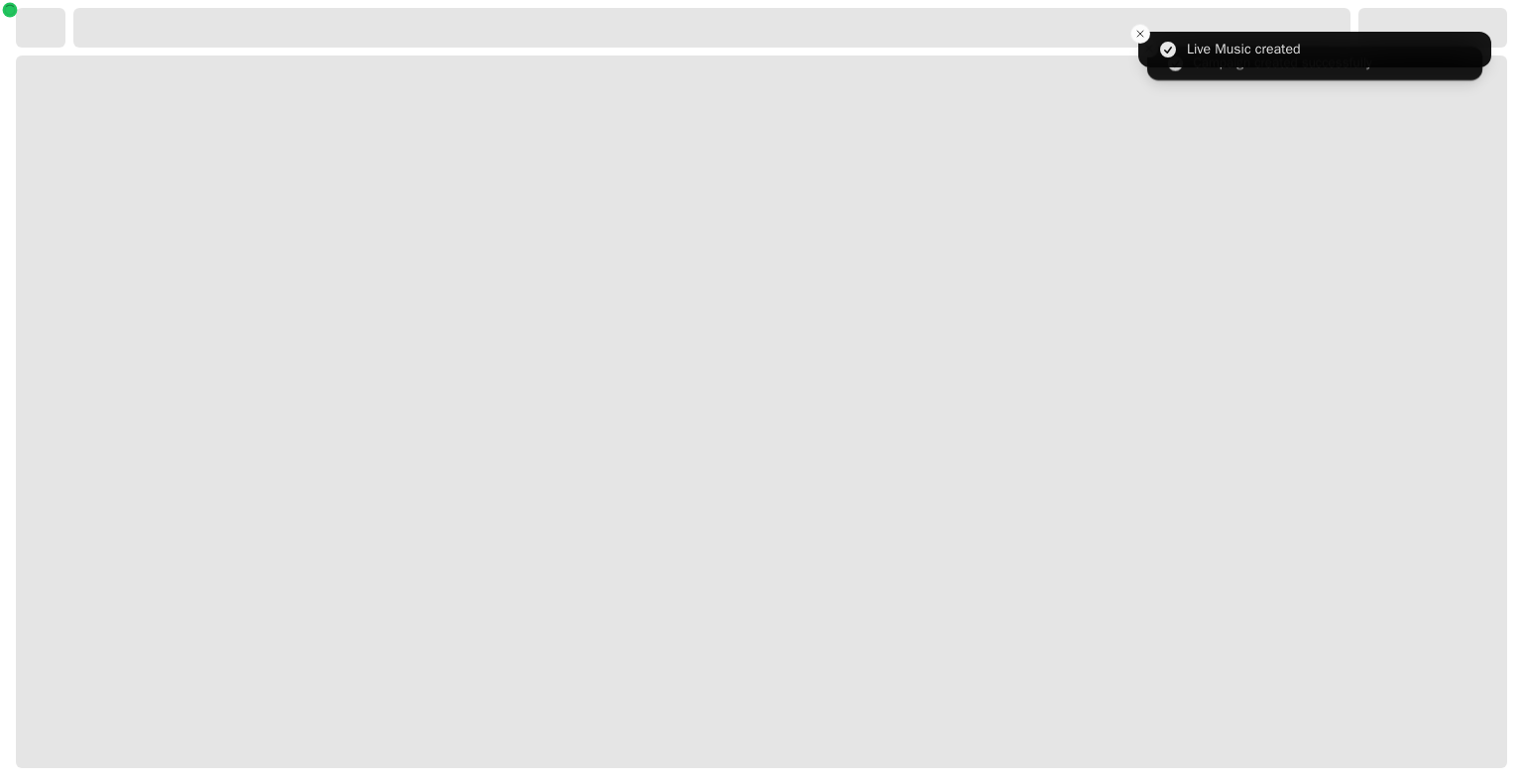 scroll, scrollTop: 0, scrollLeft: 0, axis: both 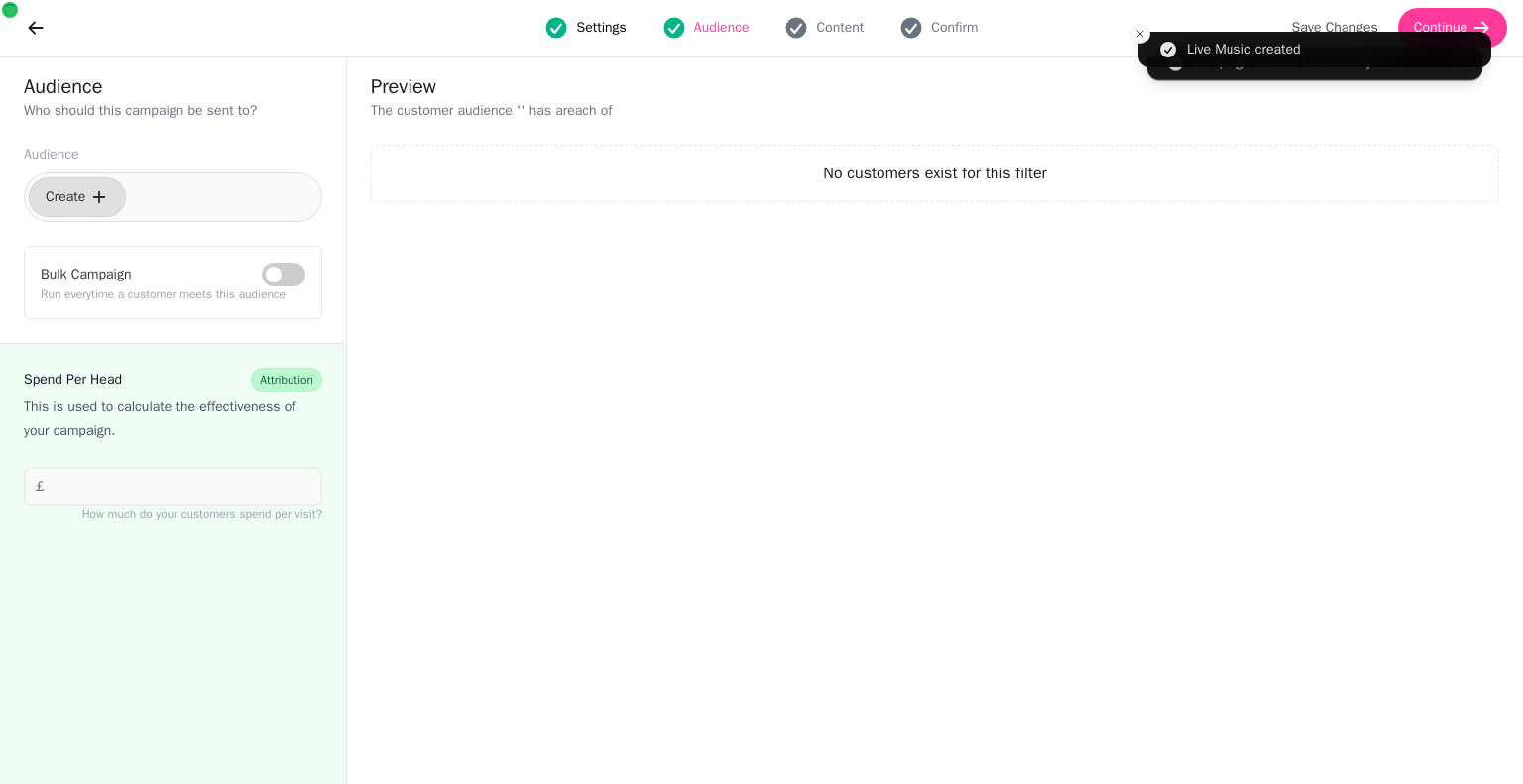 select on "***" 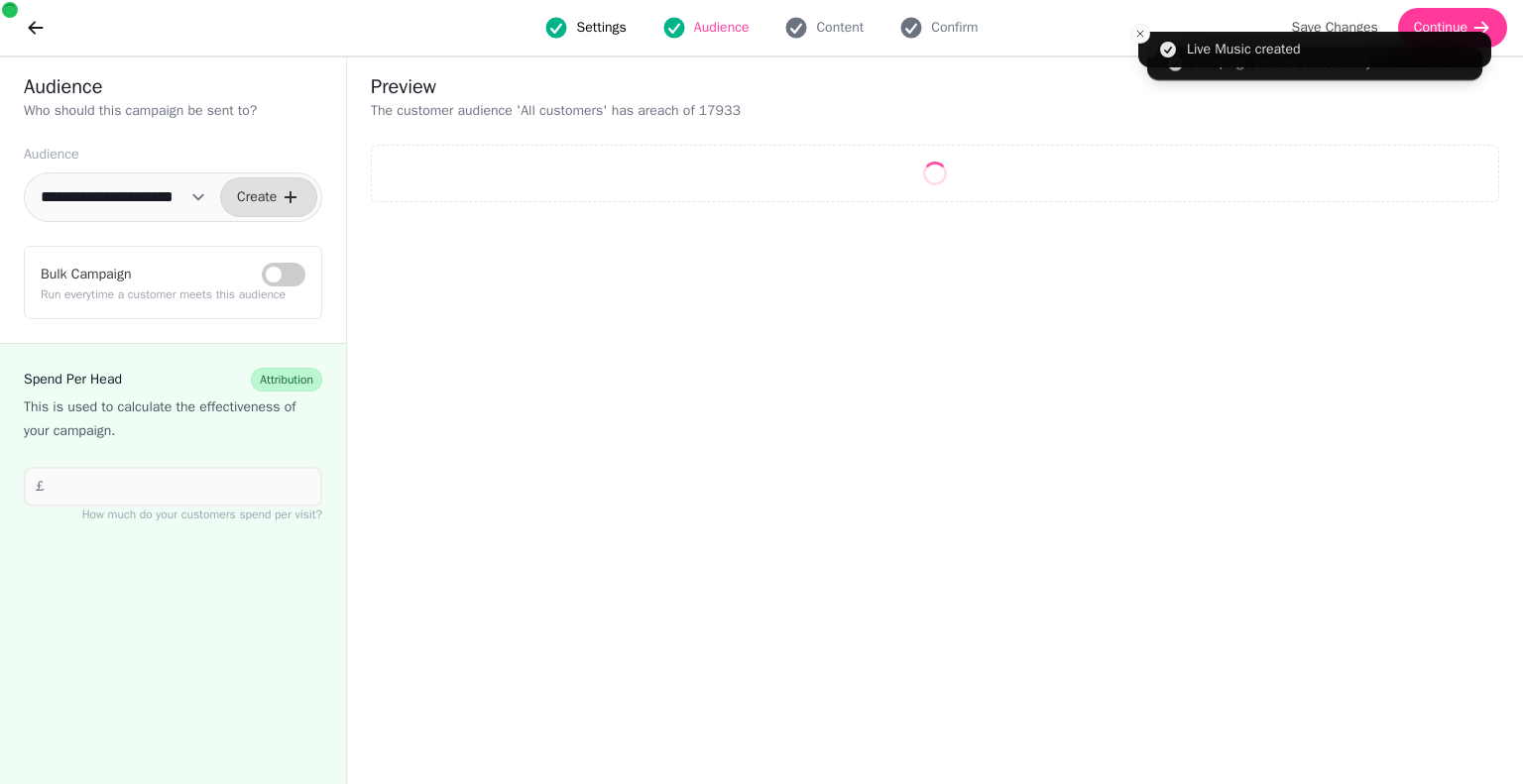 select on "**" 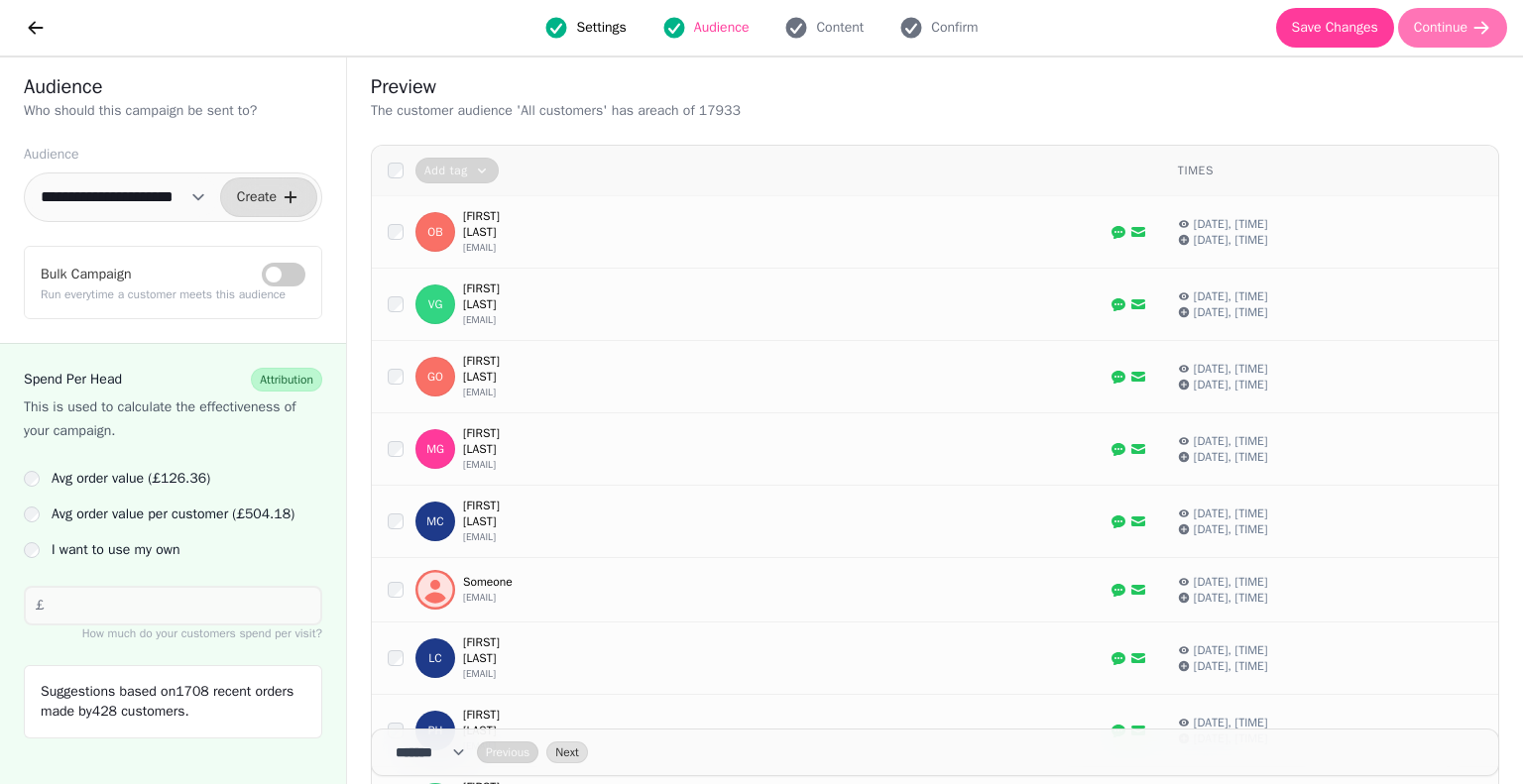 click on "Continue" at bounding box center (1453, 28) 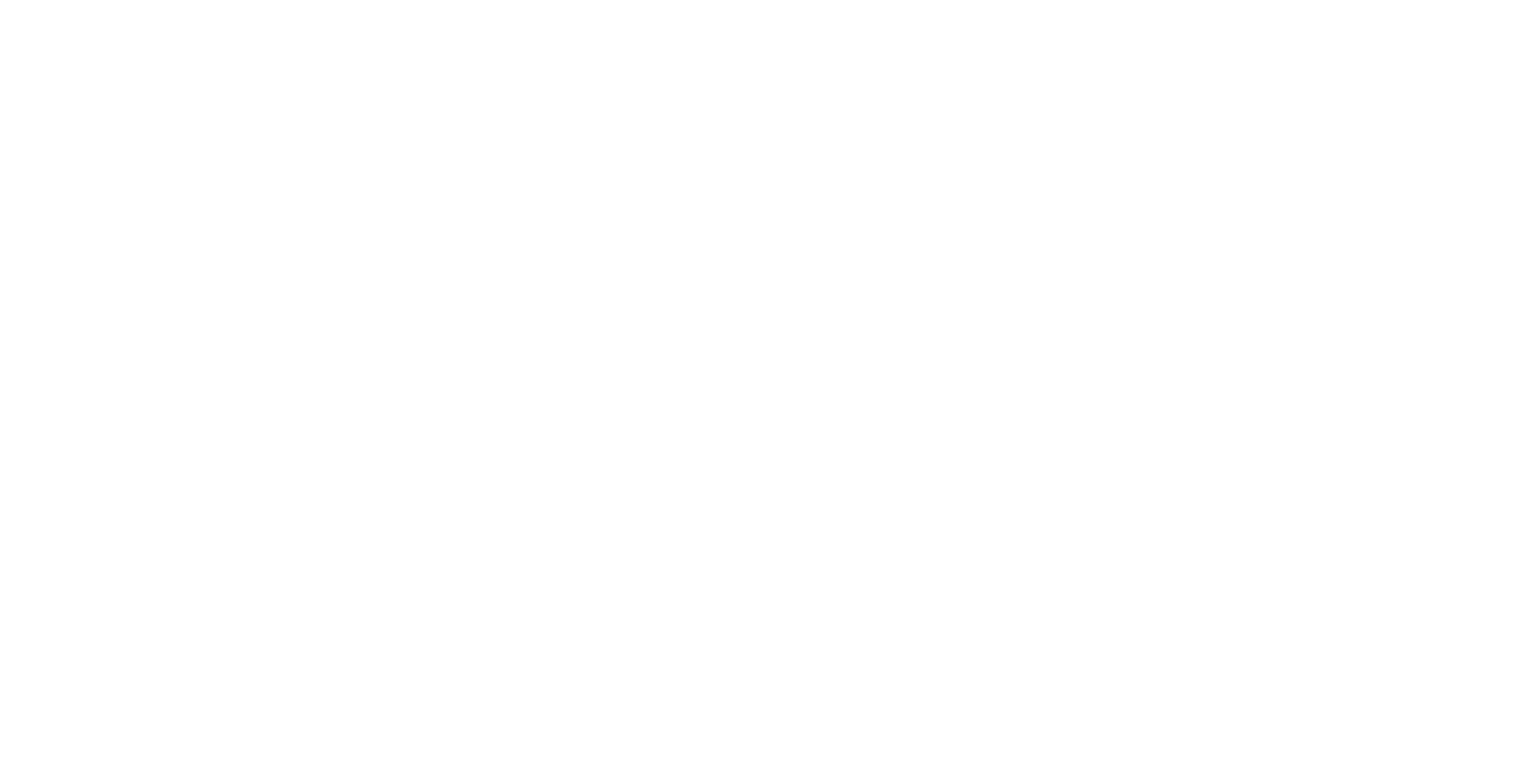scroll, scrollTop: 0, scrollLeft: 0, axis: both 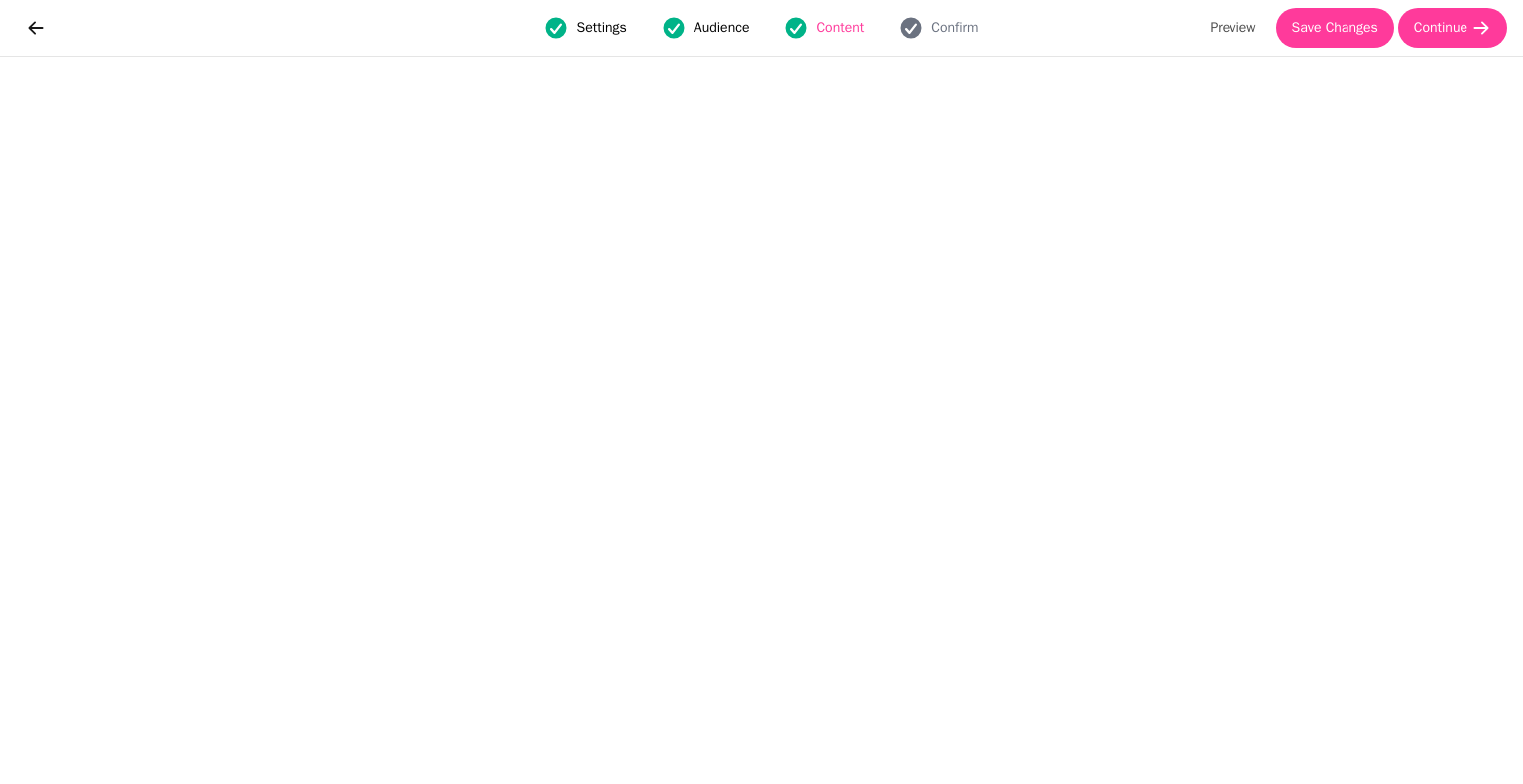 click 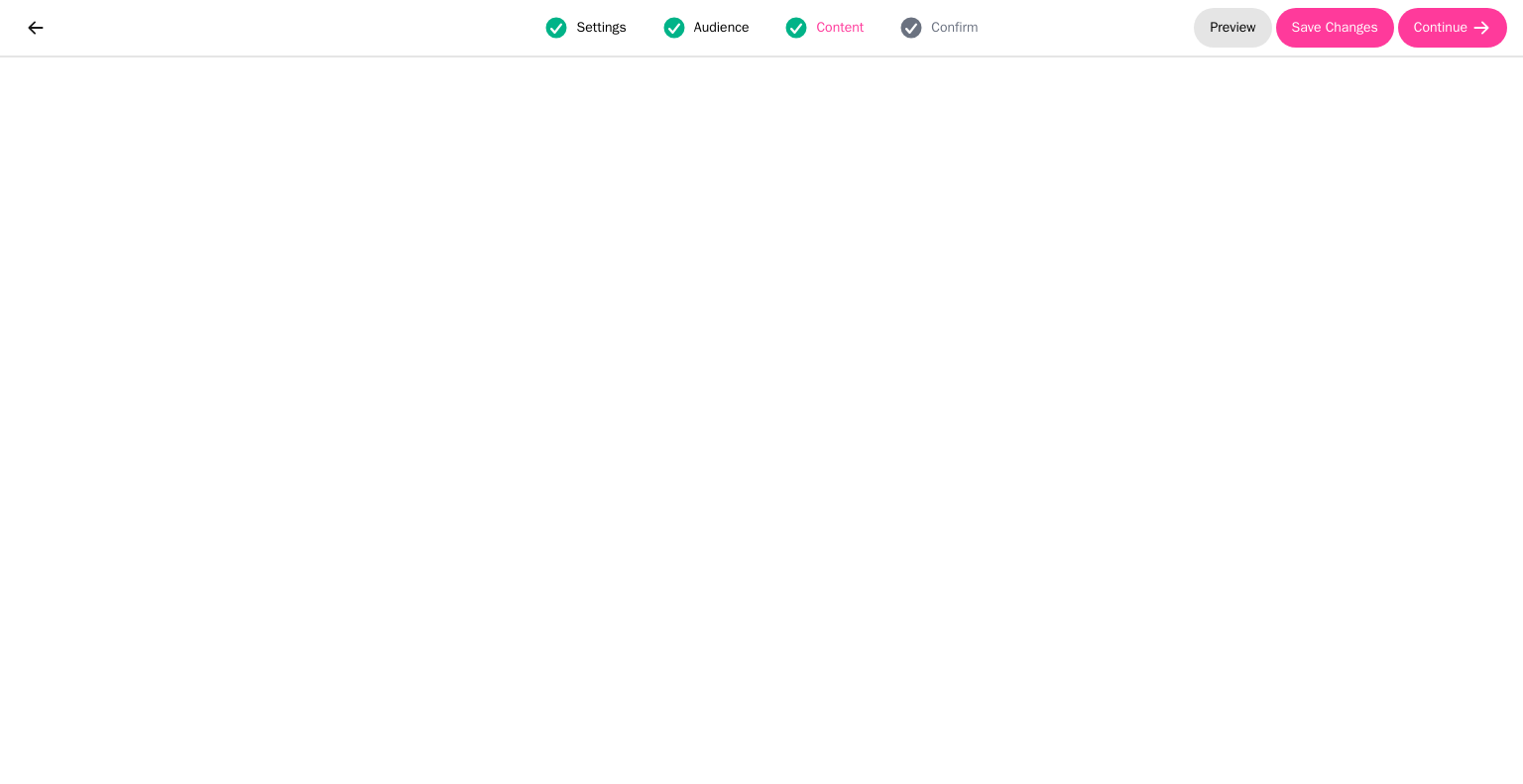 click on "Preview" at bounding box center [1232, 28] 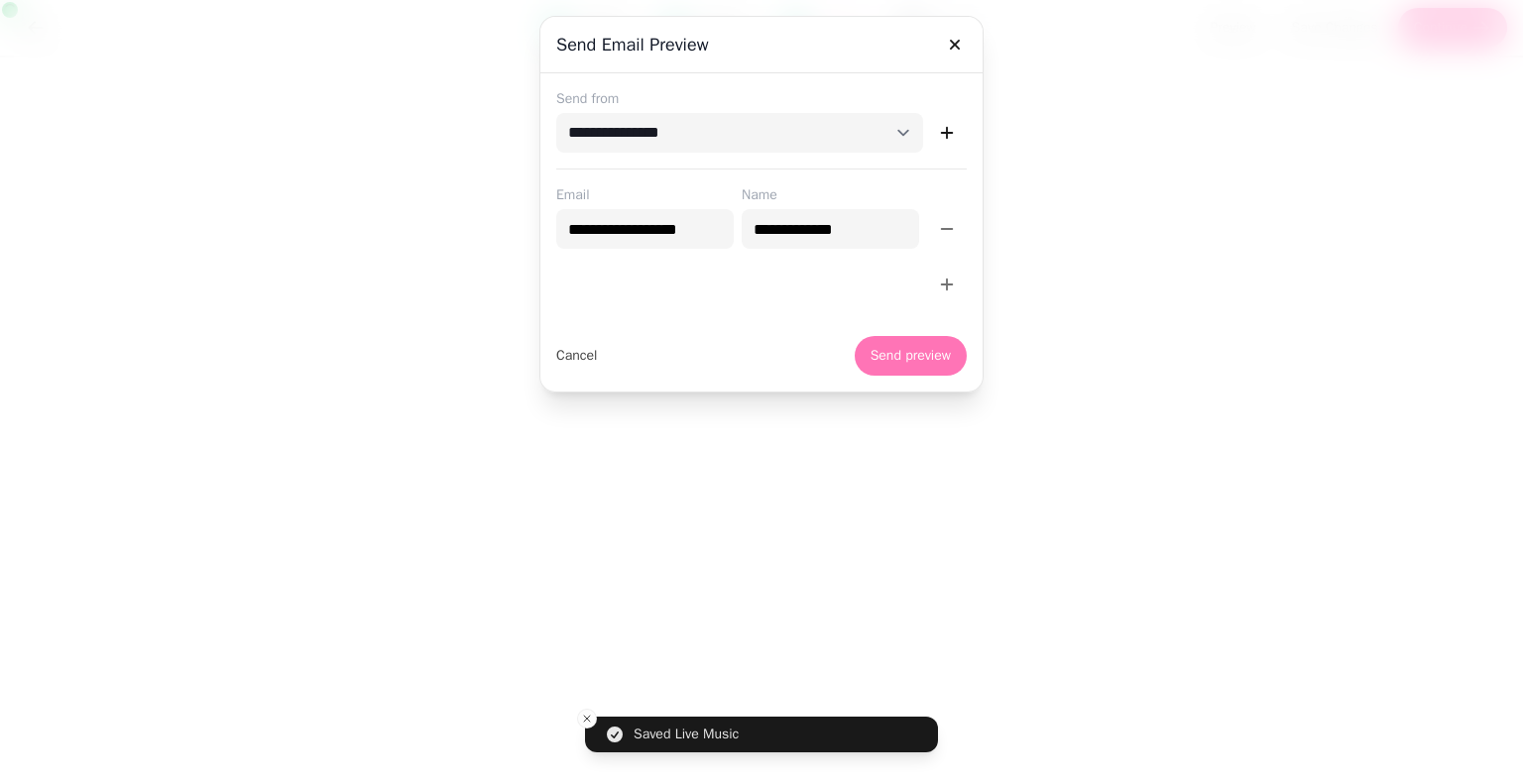 click on "Send preview" at bounding box center [910, 356] 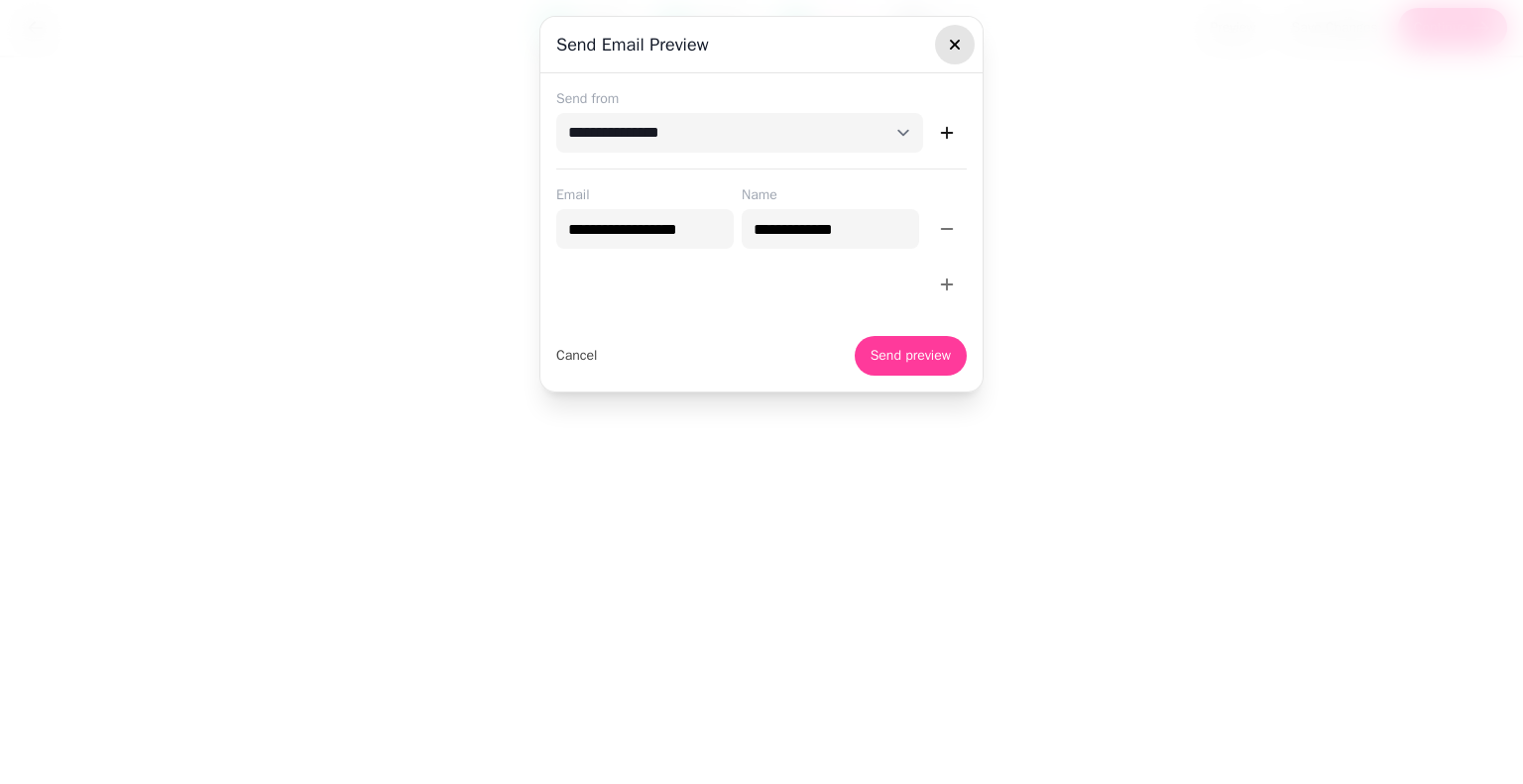 click at bounding box center (955, 45) 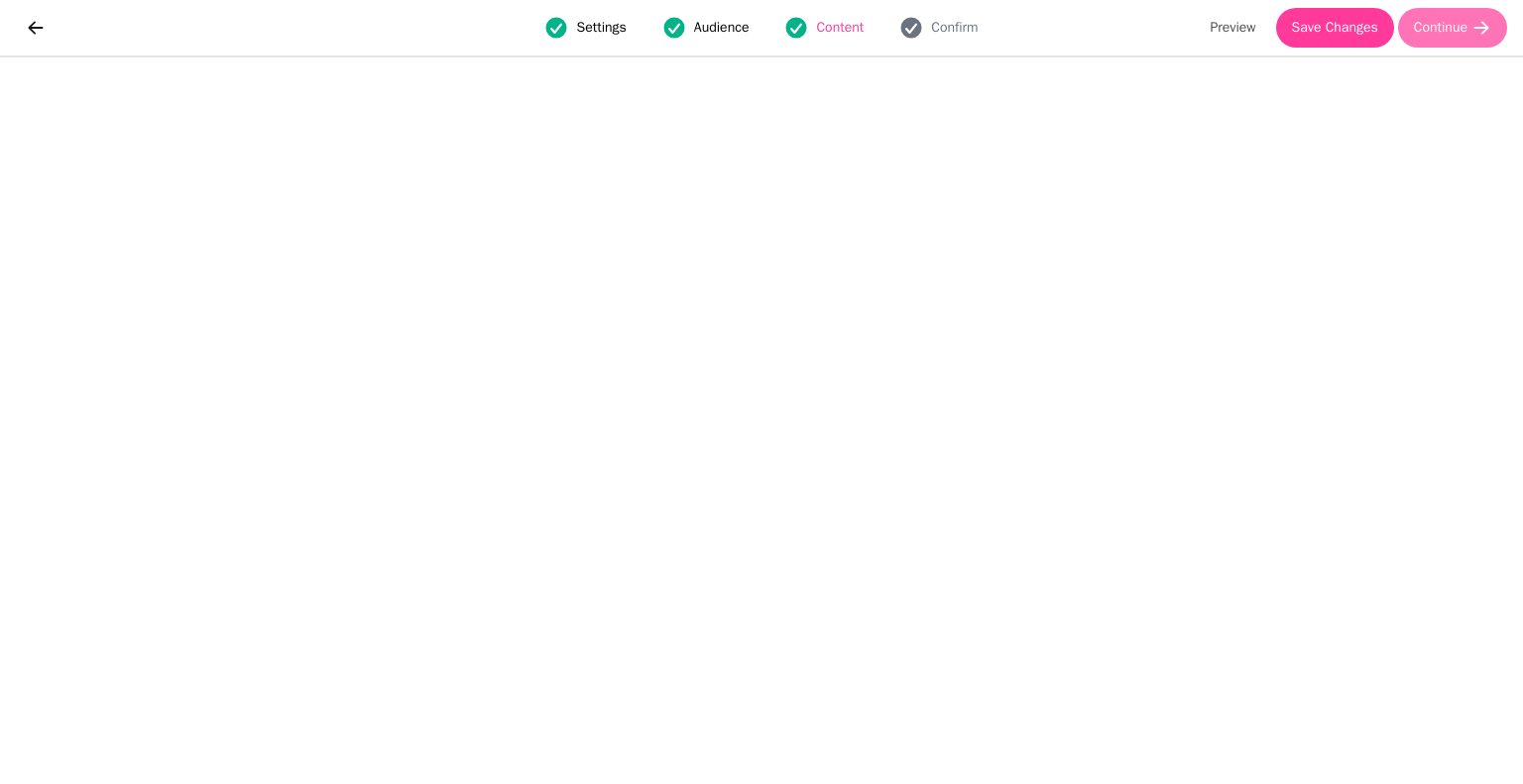 click on "Continue" at bounding box center [1441, 28] 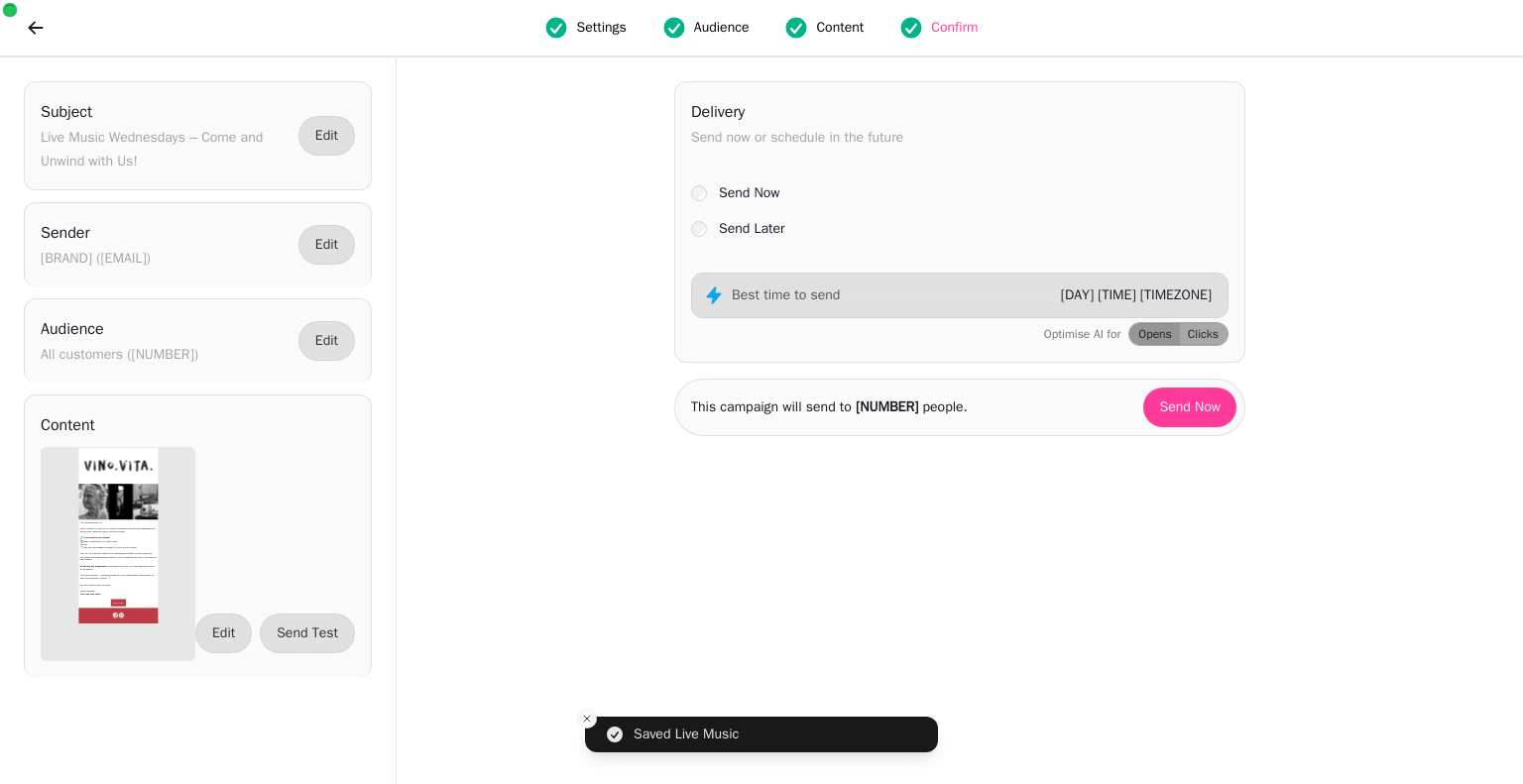 scroll, scrollTop: 0, scrollLeft: 0, axis: both 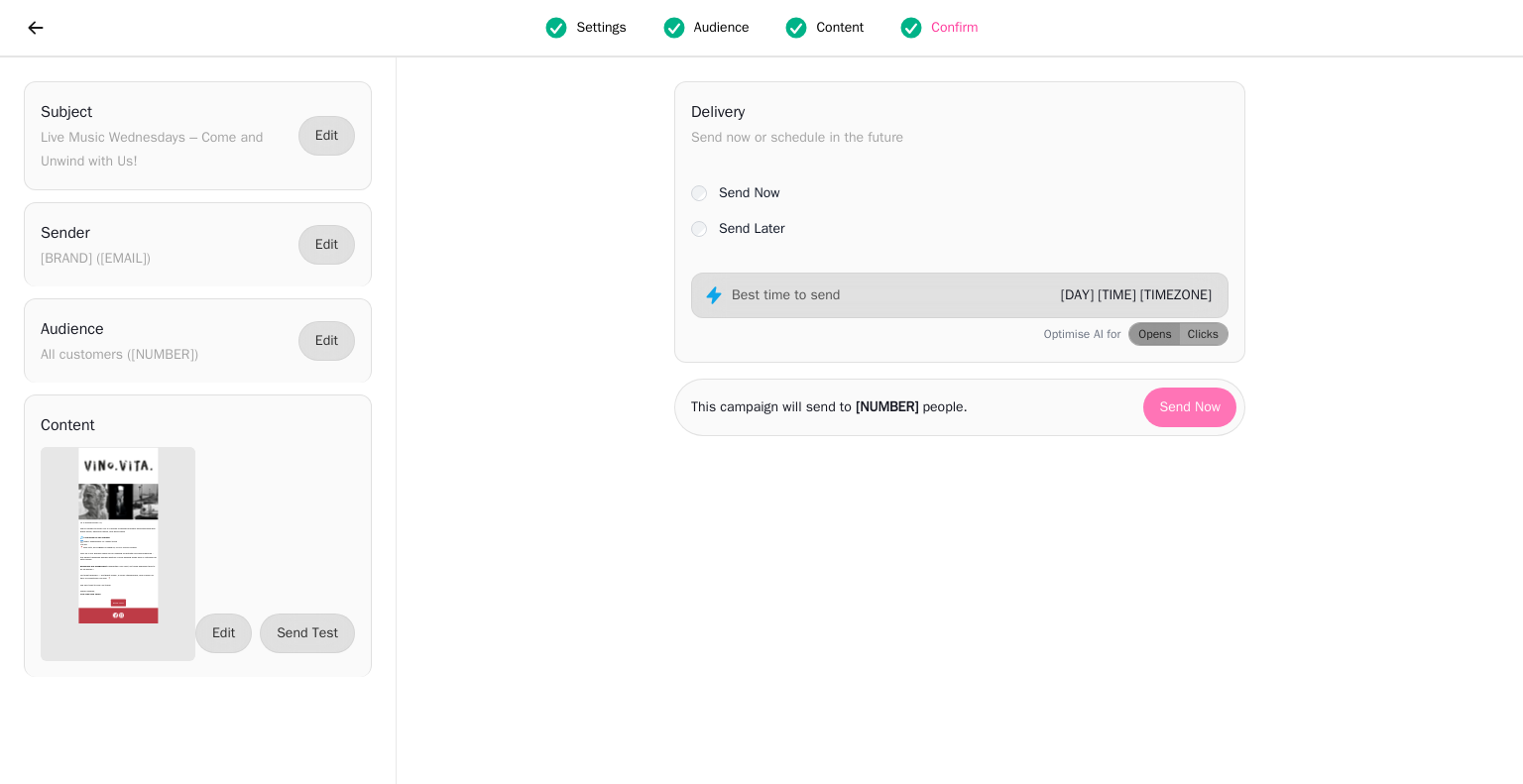 click on "Send Now" at bounding box center (1190, 407) 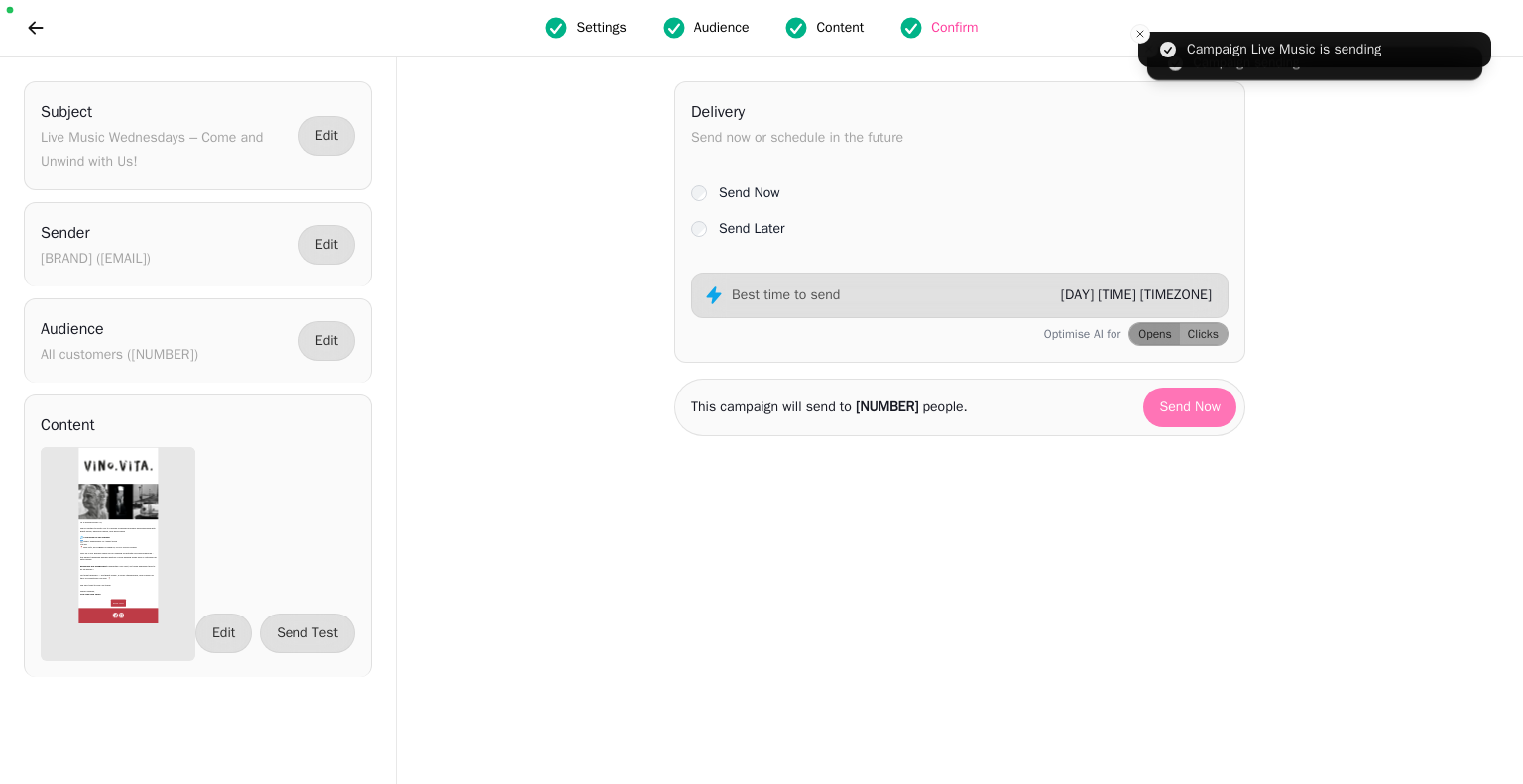 select on "**" 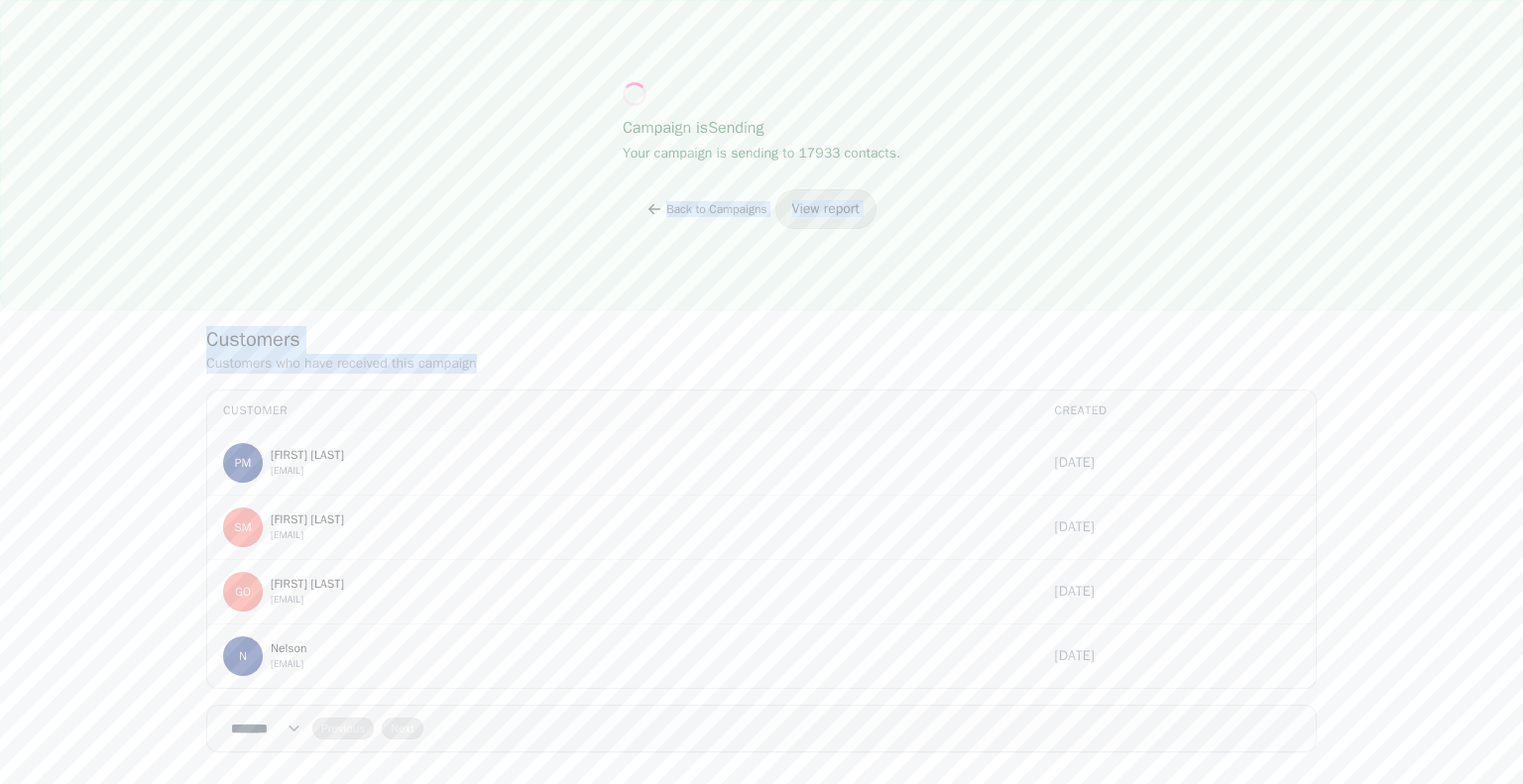 click on "Campaign is Sending Your campaign is sending to [NUMBER] contacts. Back to Campaigns View report" at bounding box center [762, 155] 